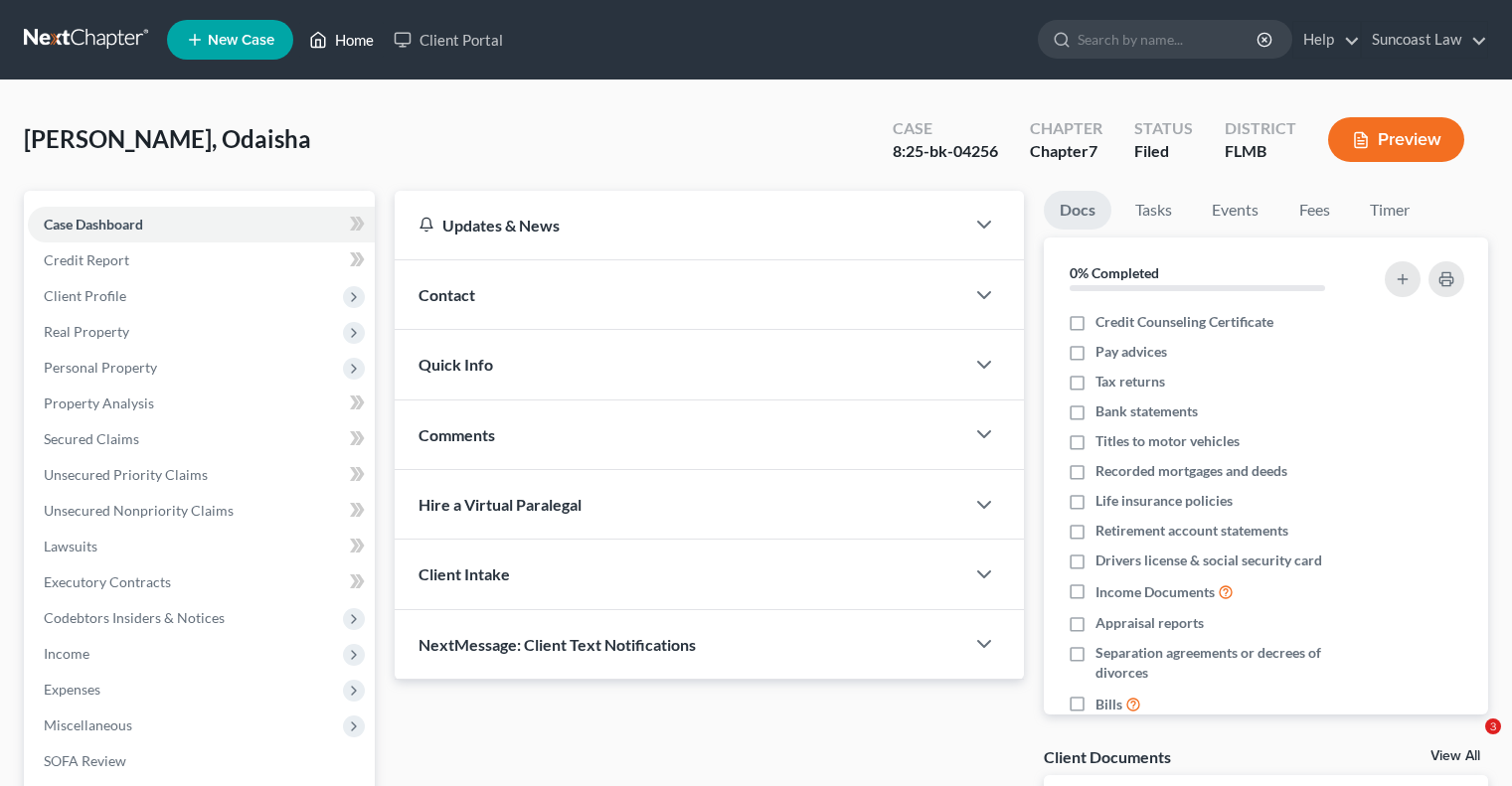 scroll, scrollTop: 0, scrollLeft: 0, axis: both 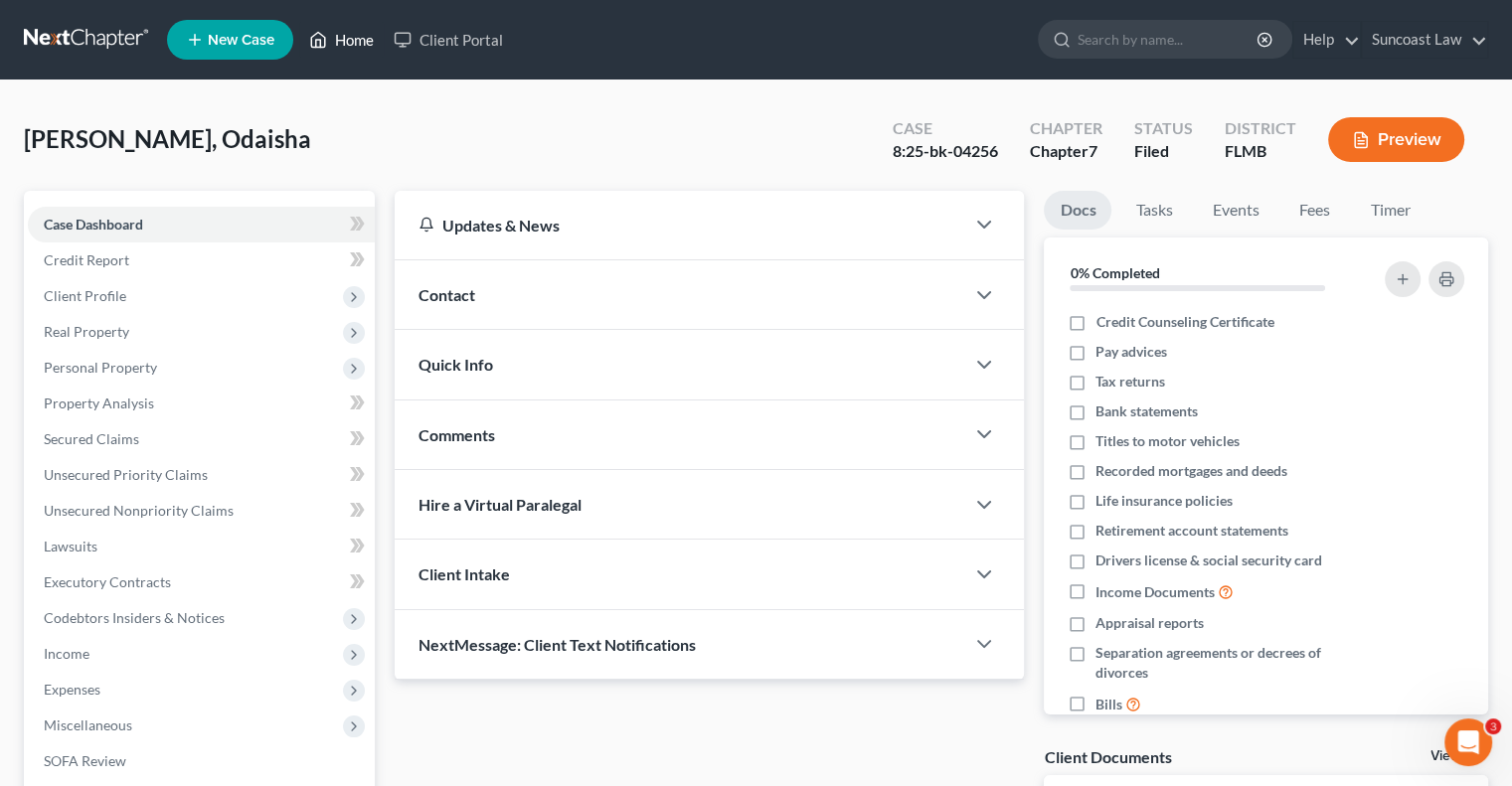 click on "Home" at bounding box center (341, 40) 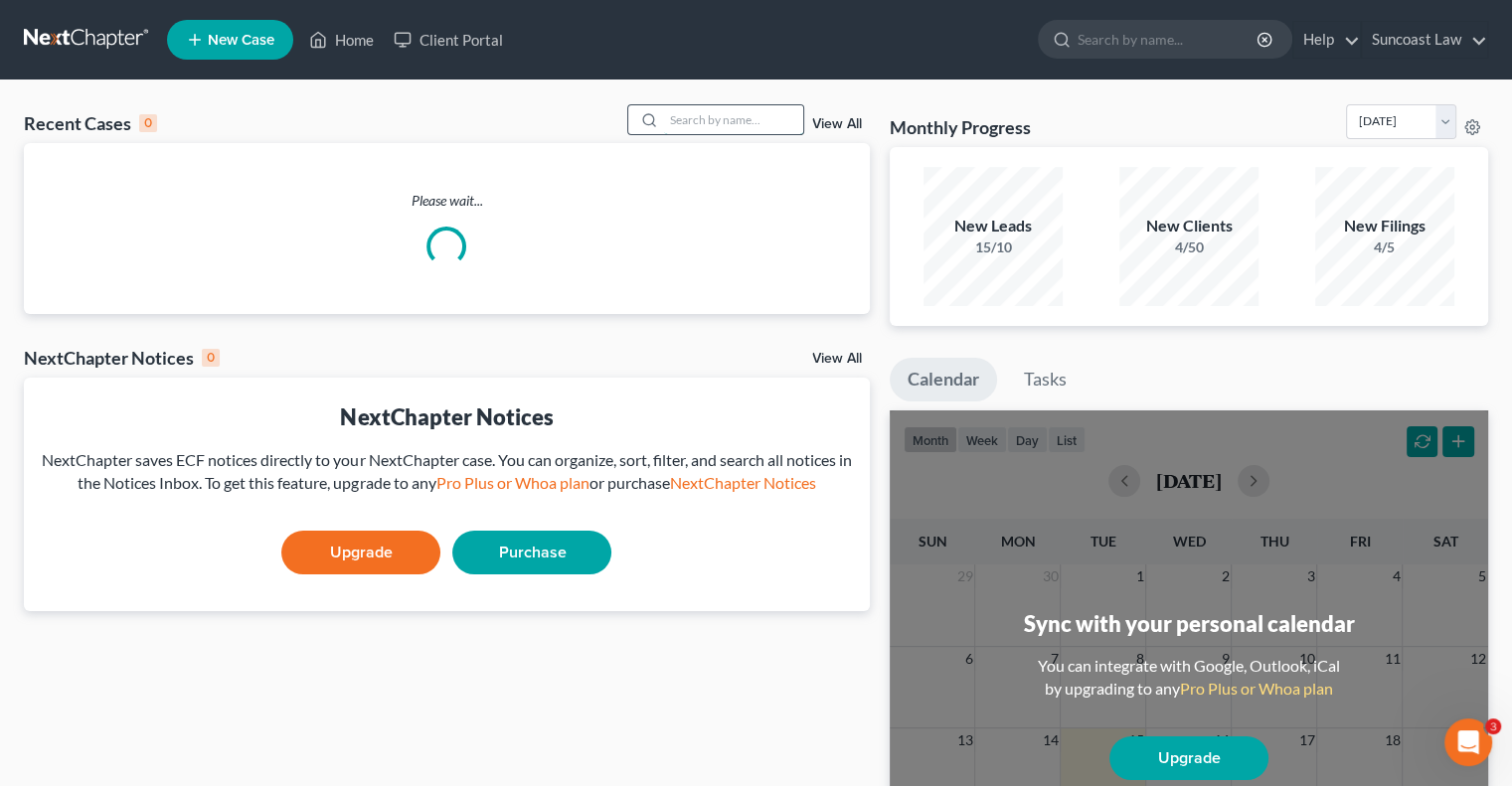 click at bounding box center (734, 119) 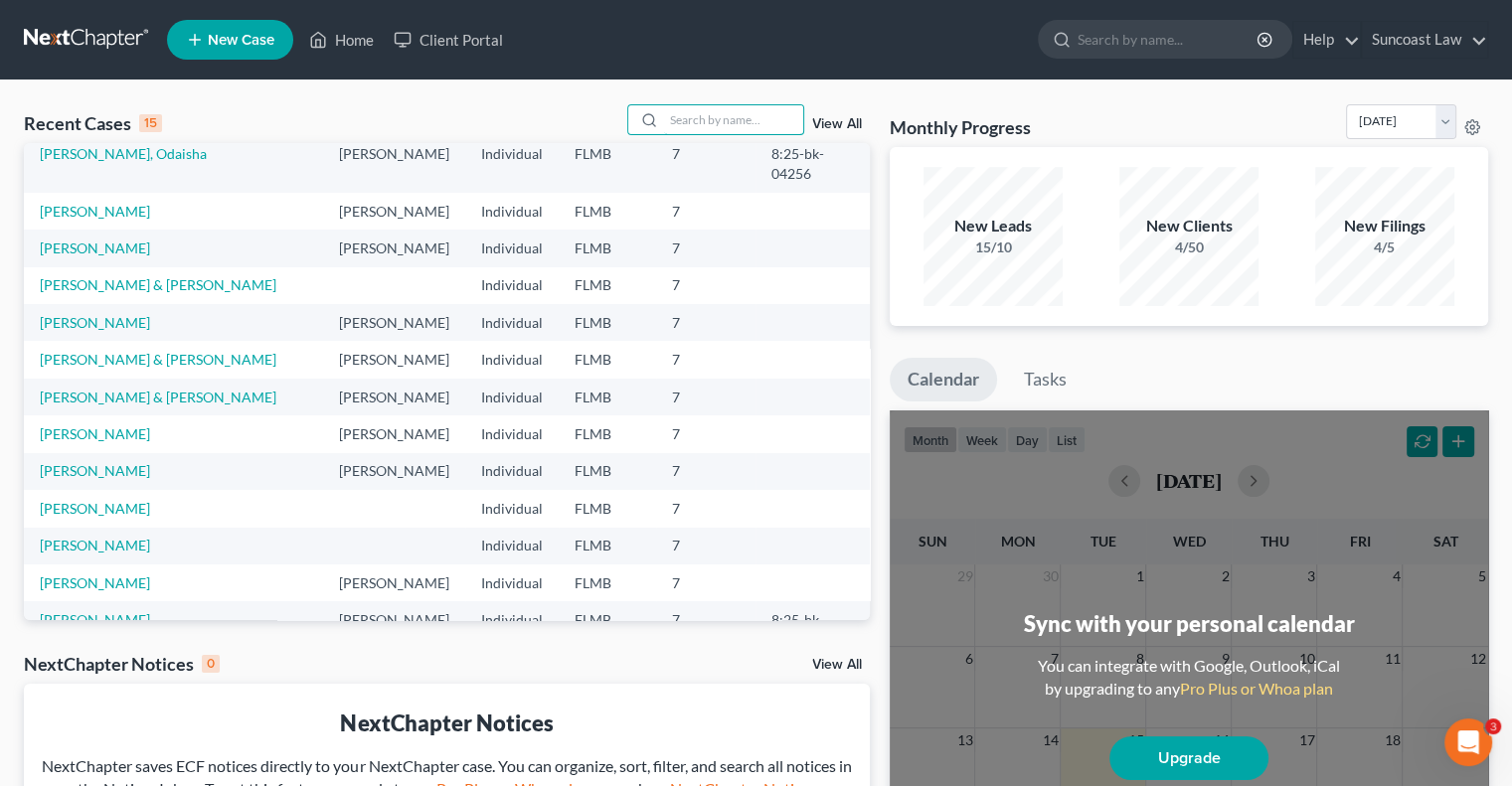 scroll, scrollTop: 0, scrollLeft: 0, axis: both 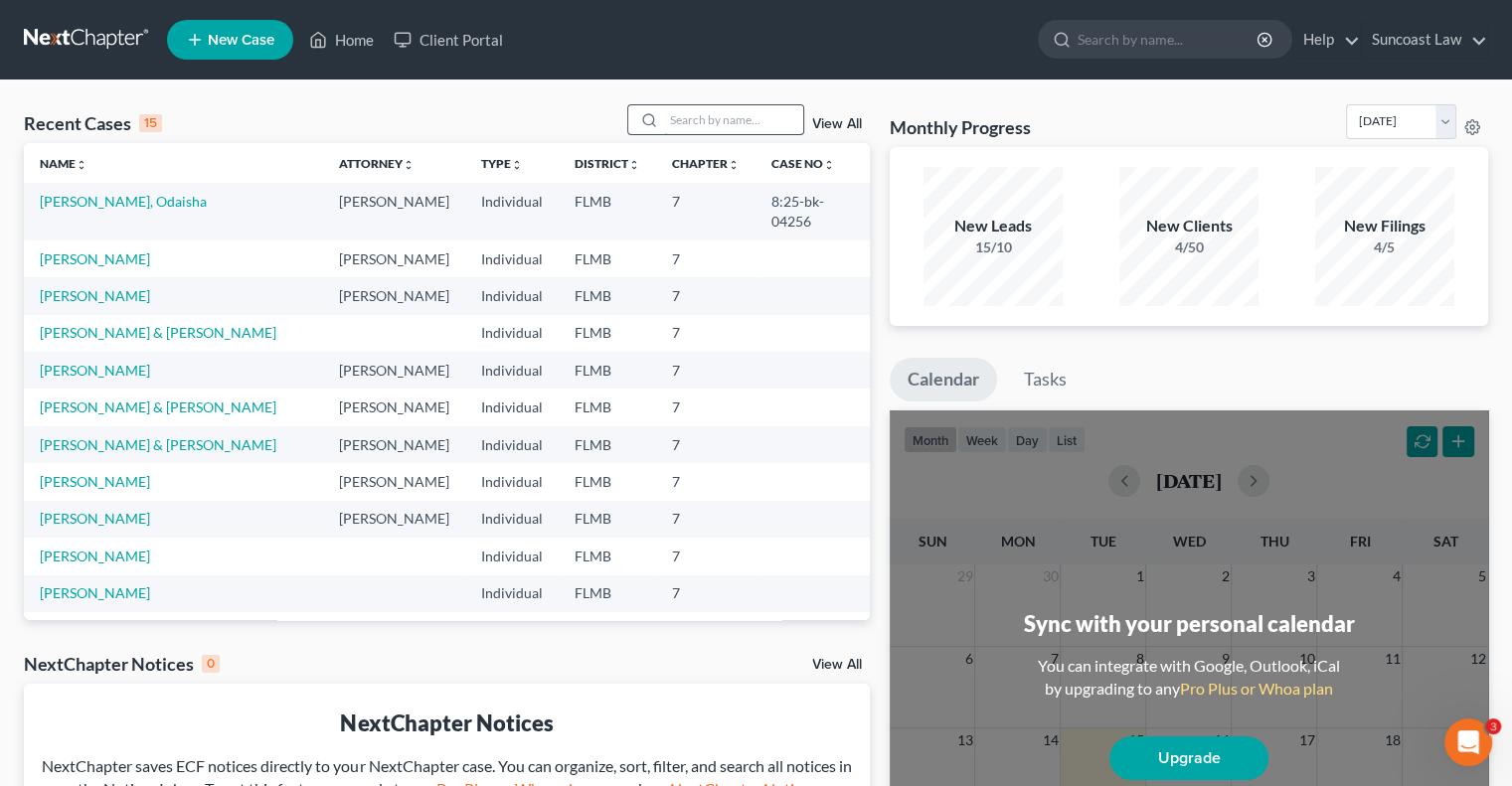 click at bounding box center [734, 119] 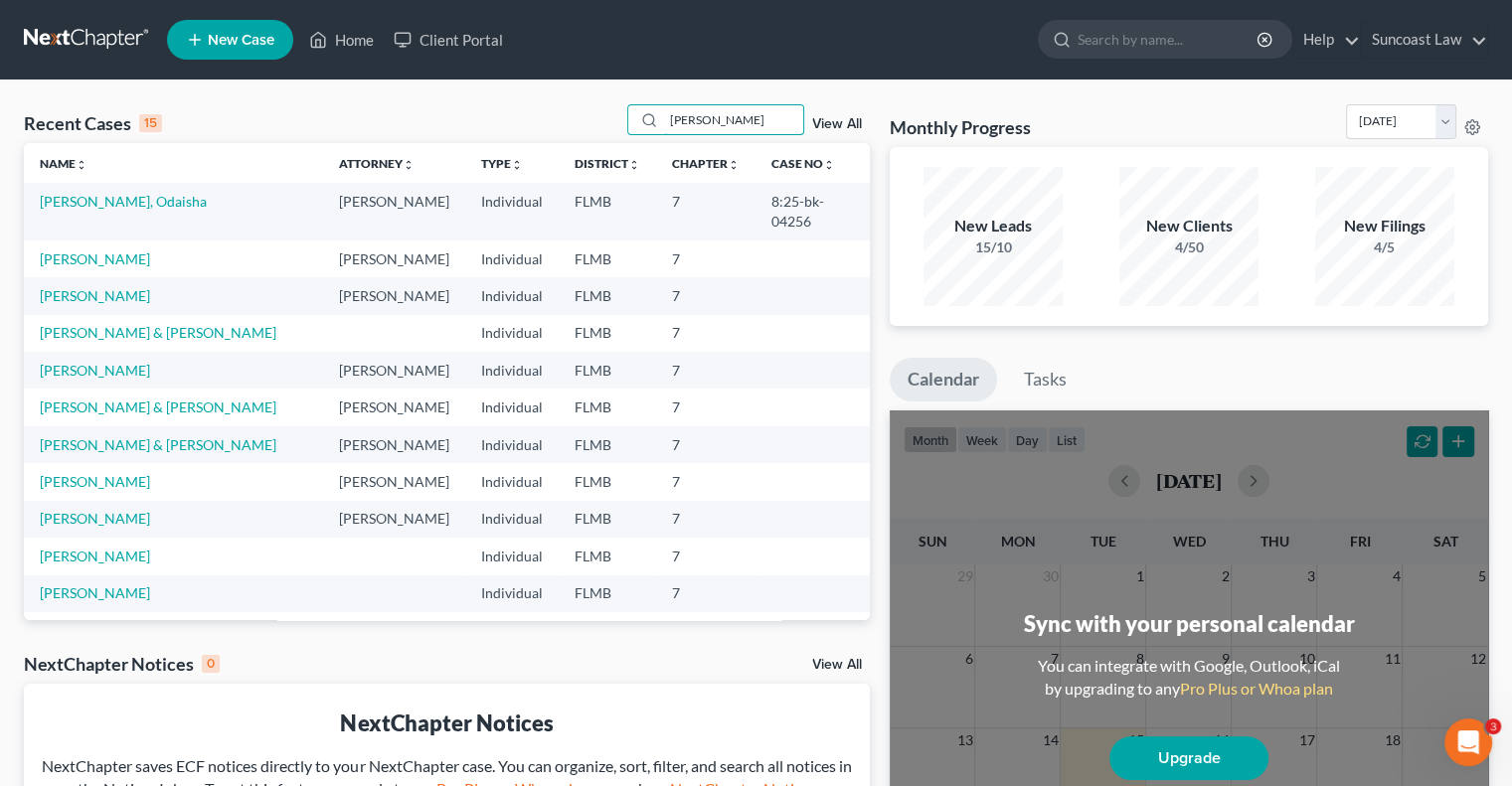 type on "[PERSON_NAME]" 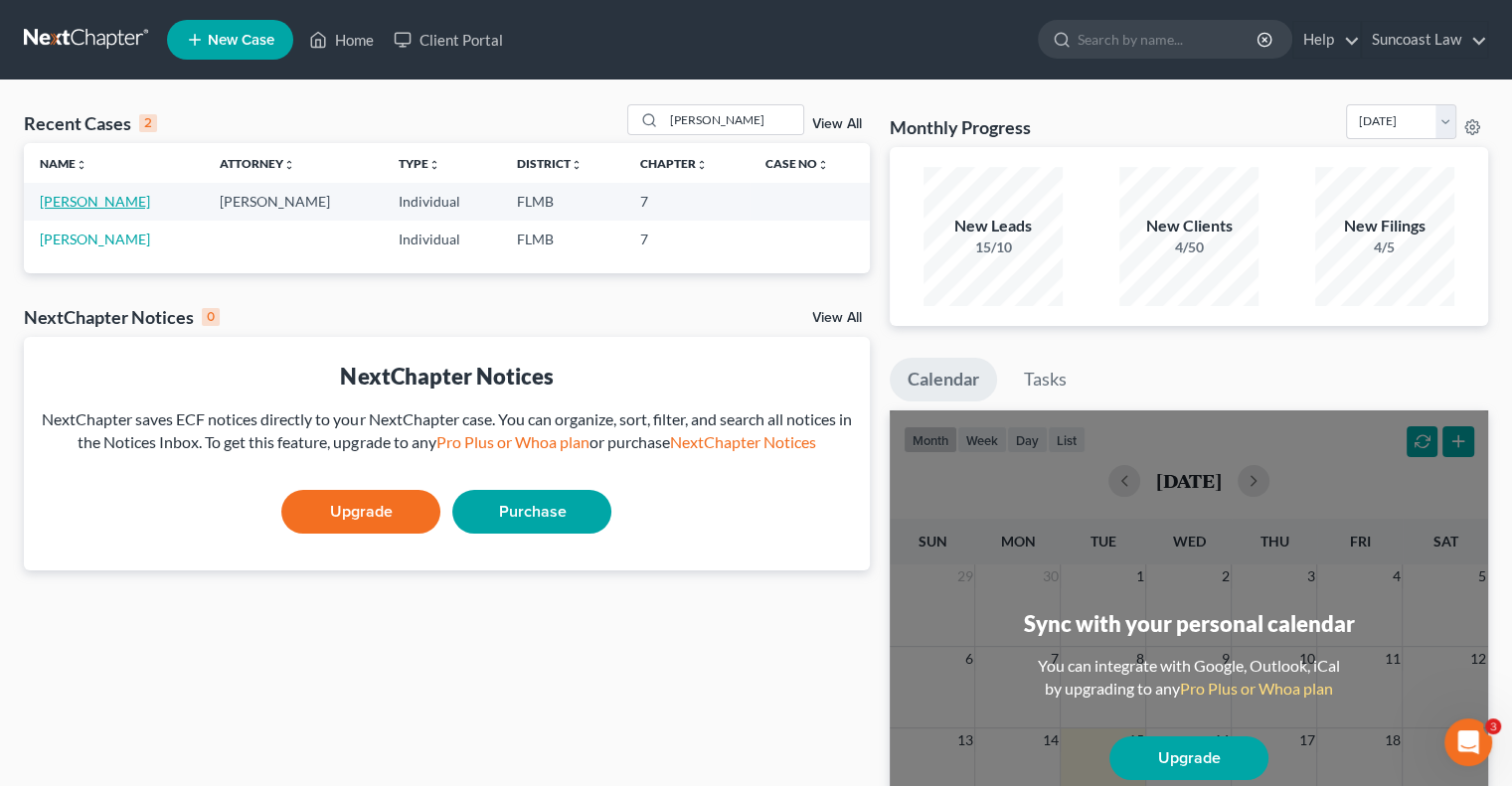 click on "[PERSON_NAME]" at bounding box center (94, 201) 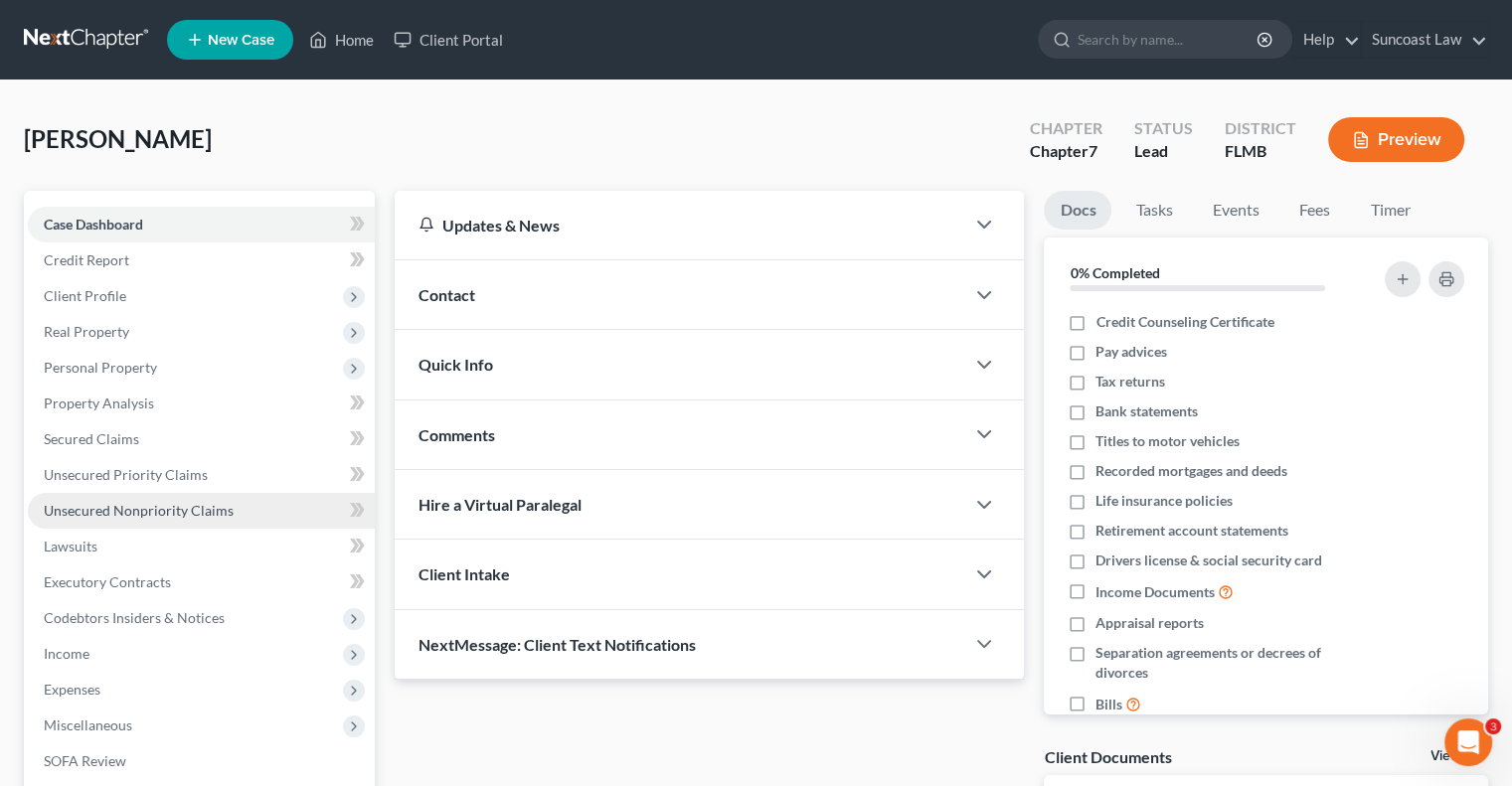 scroll, scrollTop: 268, scrollLeft: 0, axis: vertical 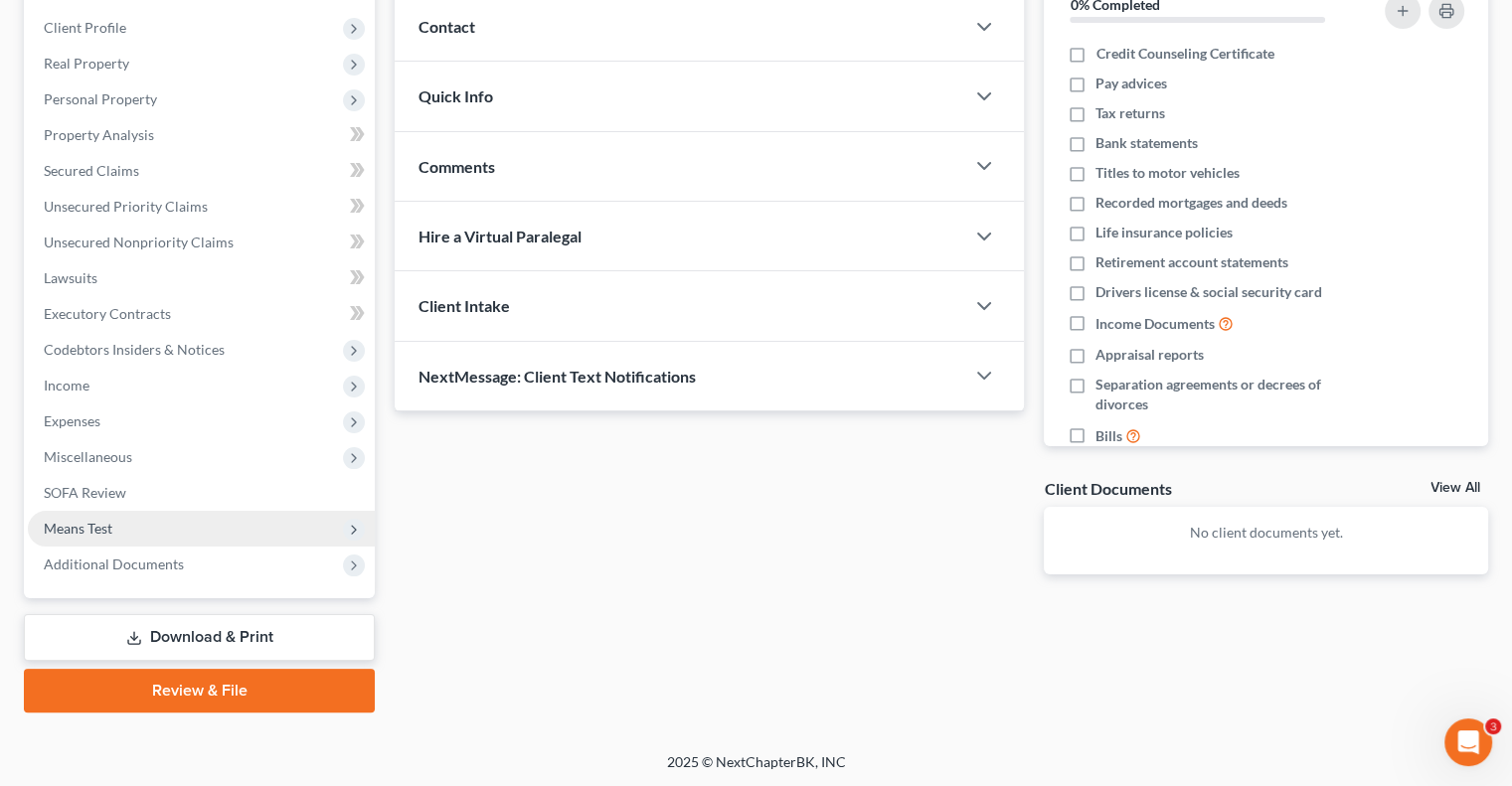 click on "Means Test" at bounding box center (201, 529) 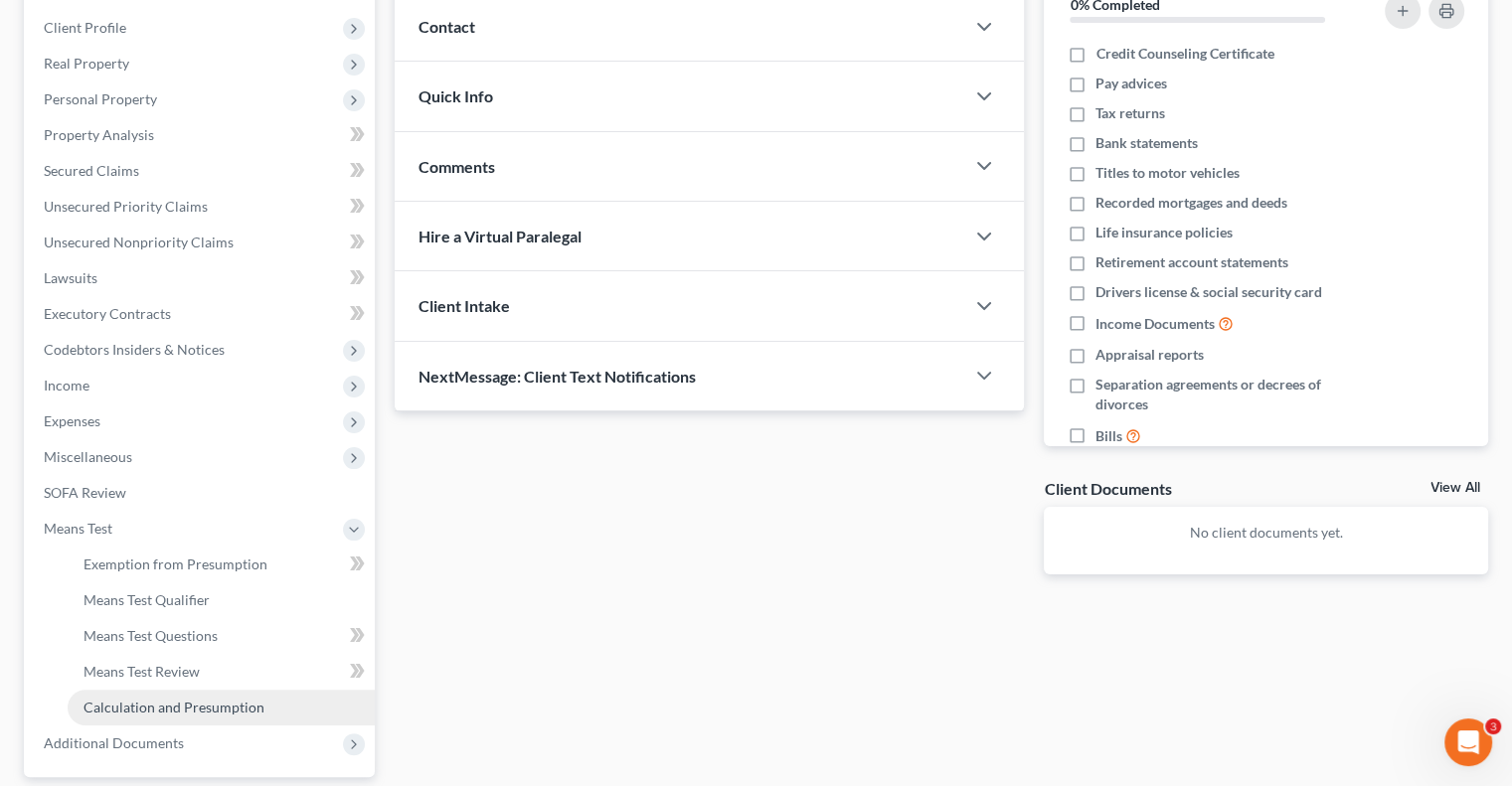 click on "Calculation and Presumption" at bounding box center (221, 707) 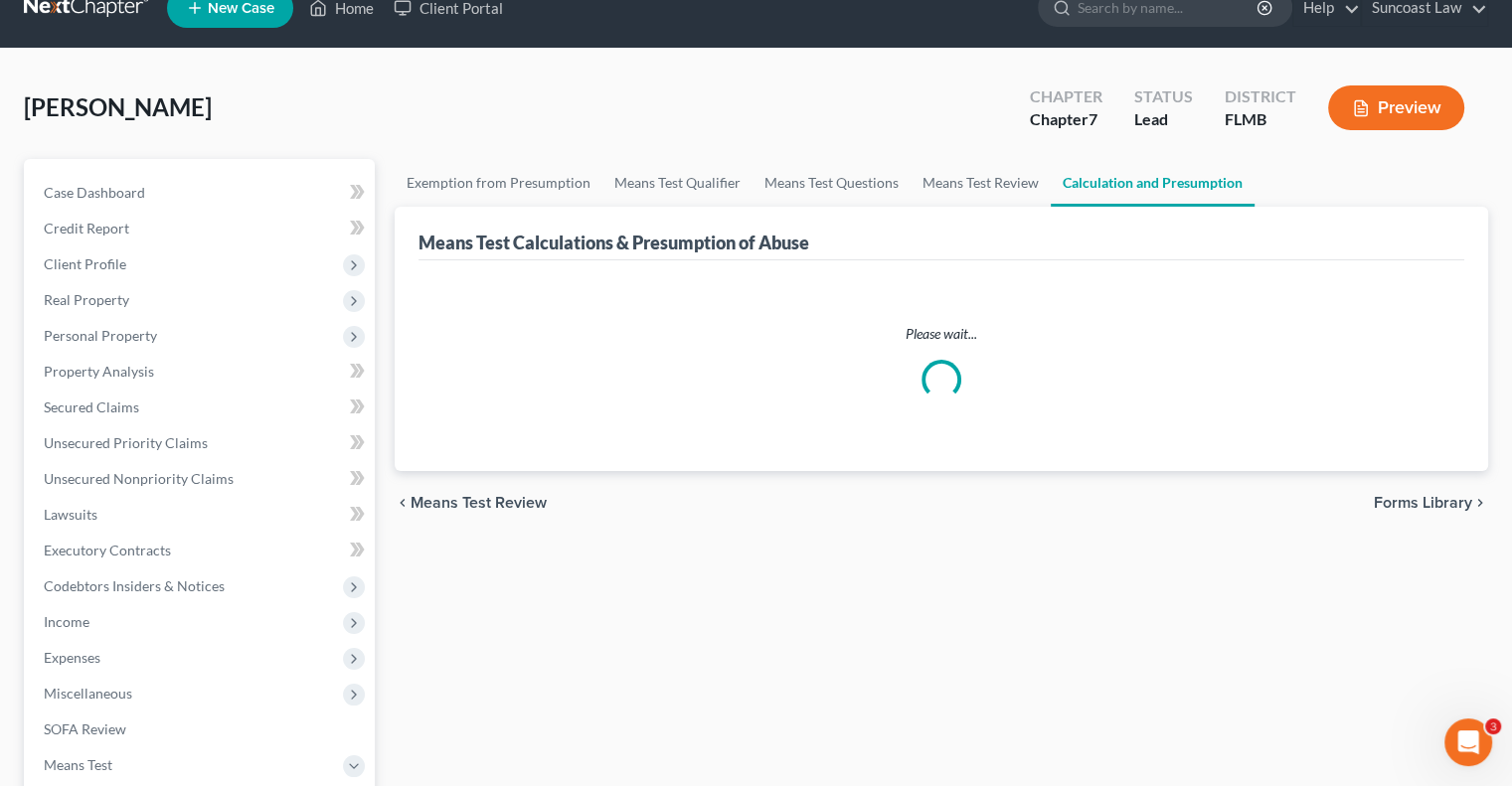 scroll, scrollTop: 0, scrollLeft: 0, axis: both 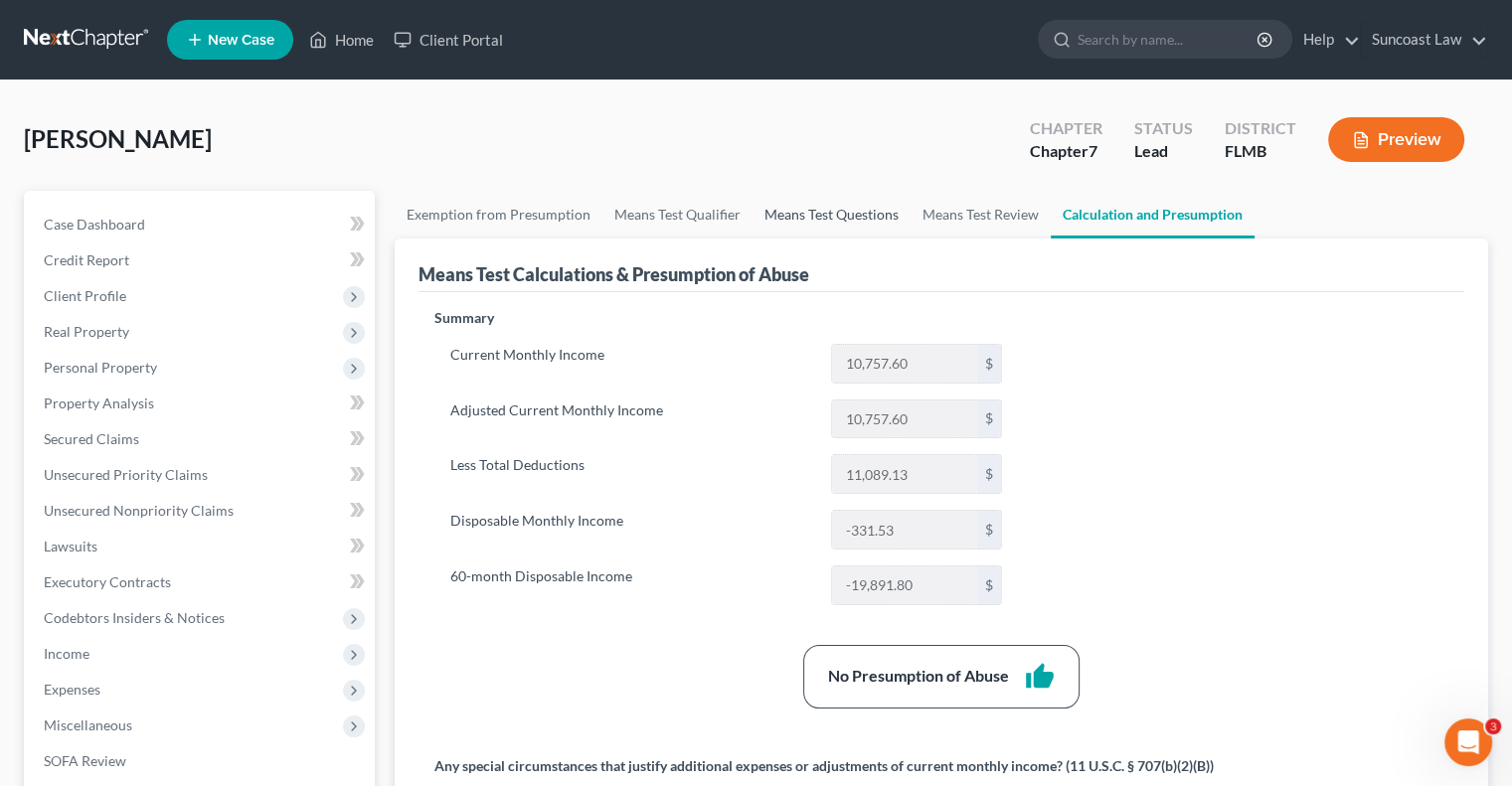 click on "Means Test Questions" at bounding box center (831, 215) 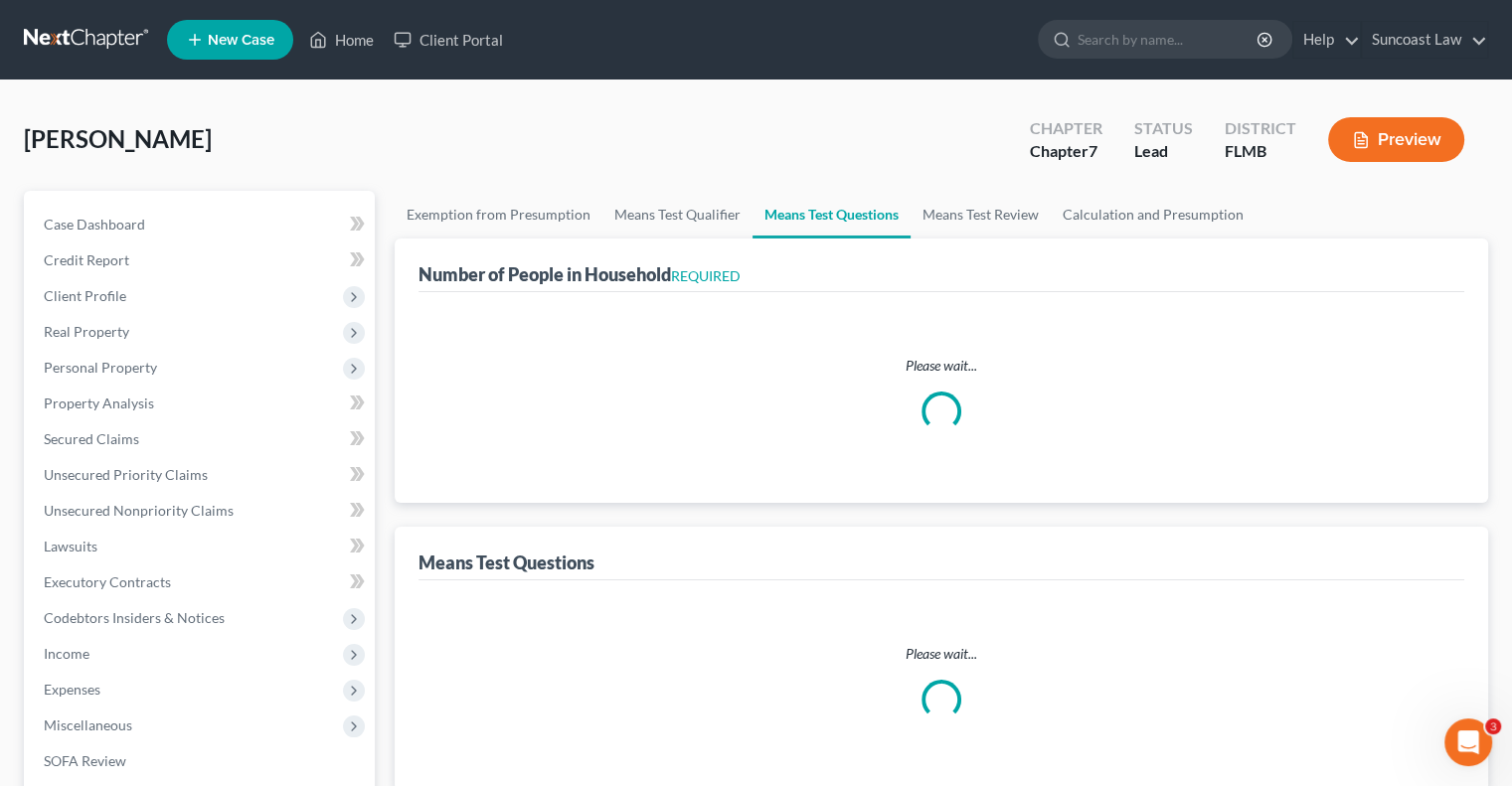 select on "1" 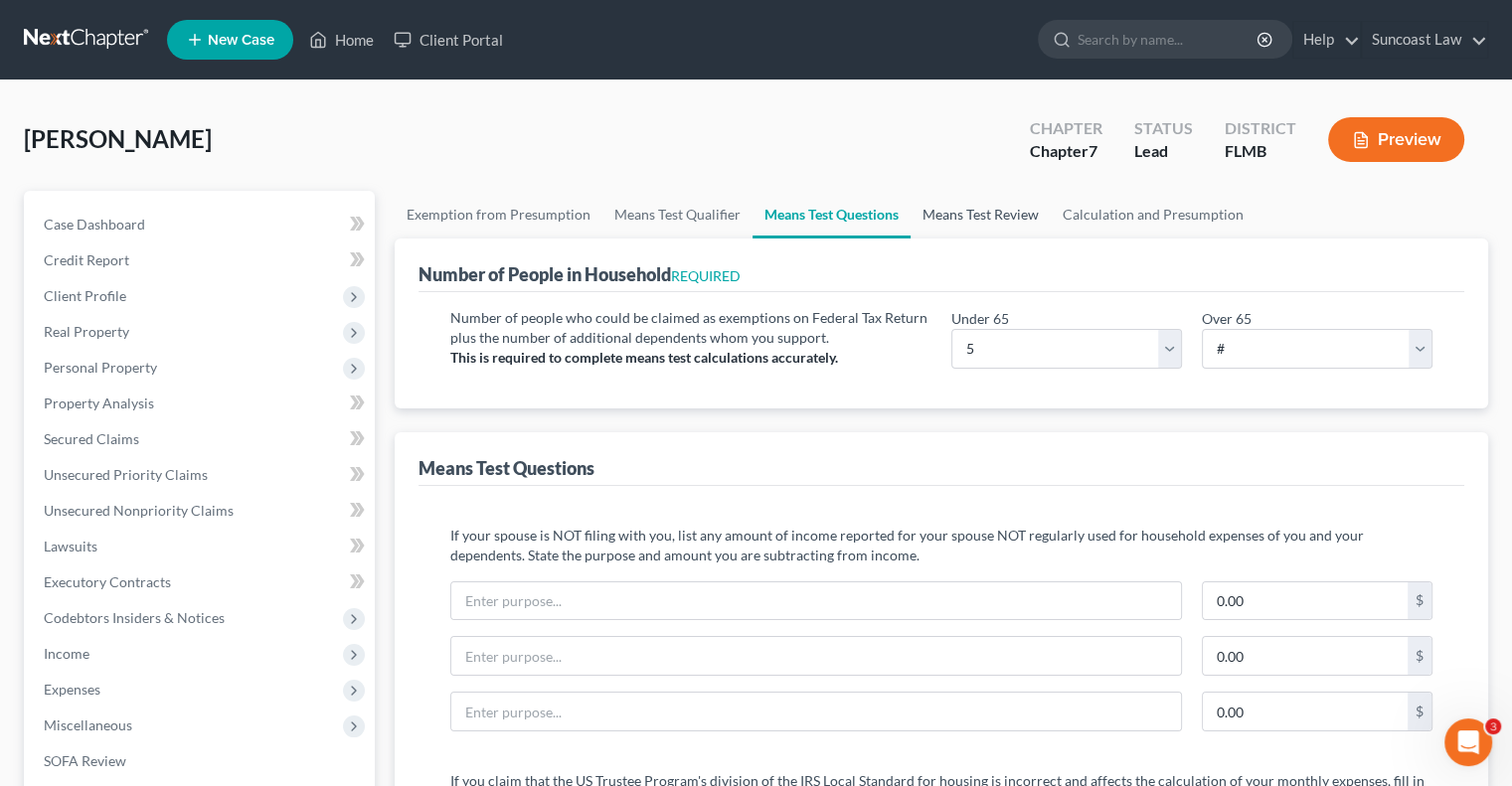 click on "Means Test Review" at bounding box center [980, 215] 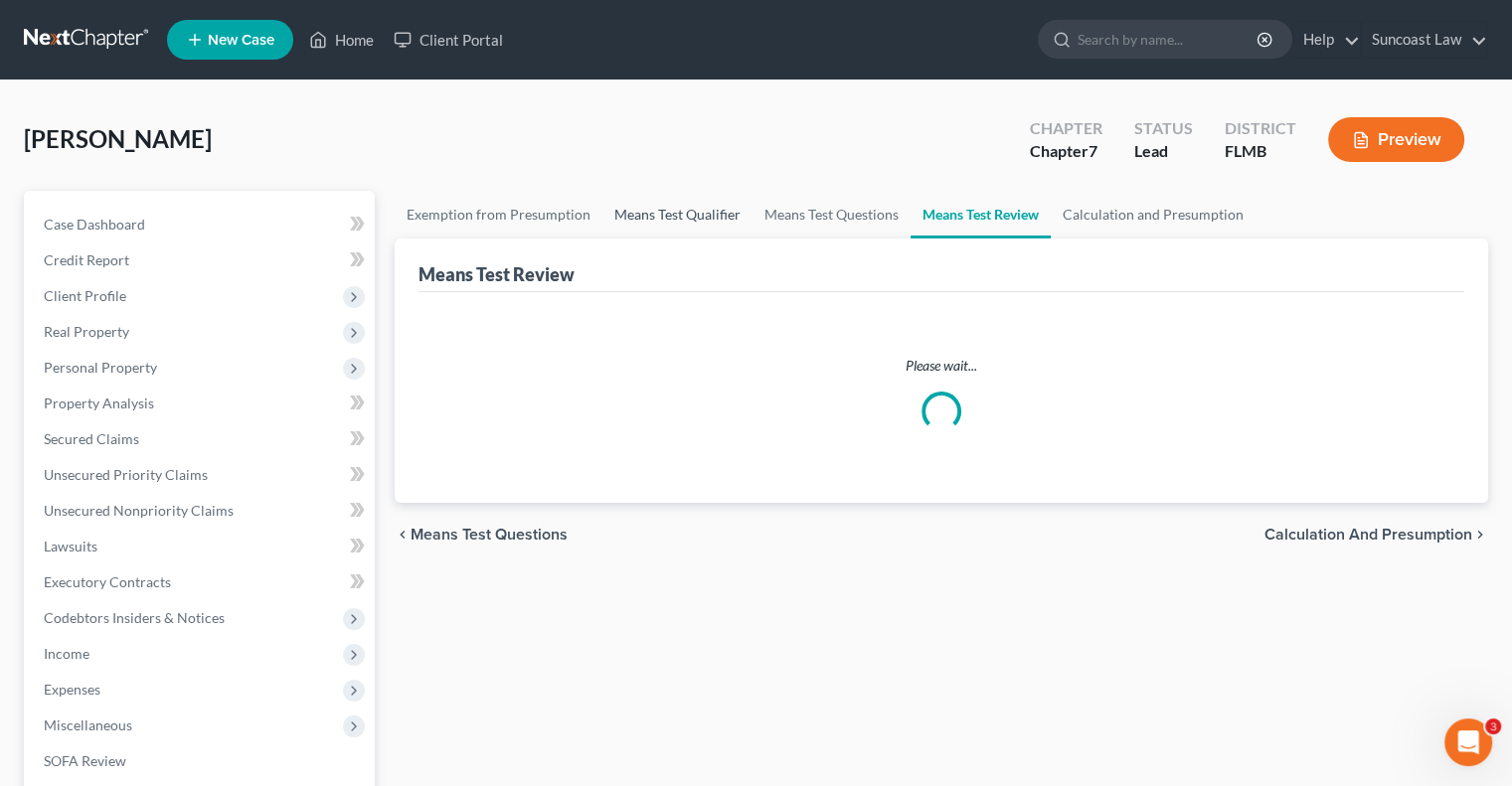 click on "Means Test Qualifier" at bounding box center (677, 215) 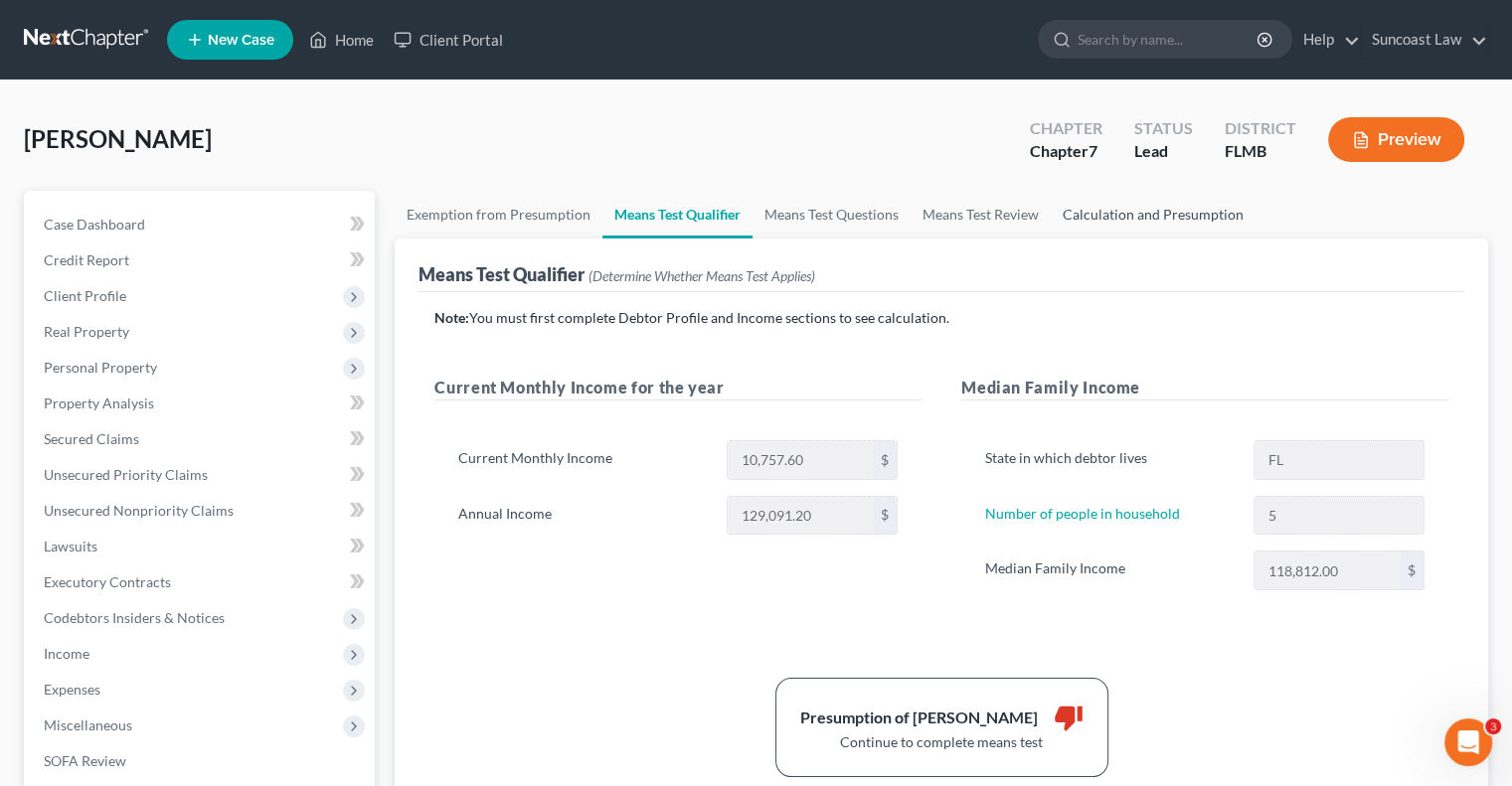click on "Calculation and Presumption" at bounding box center (1153, 215) 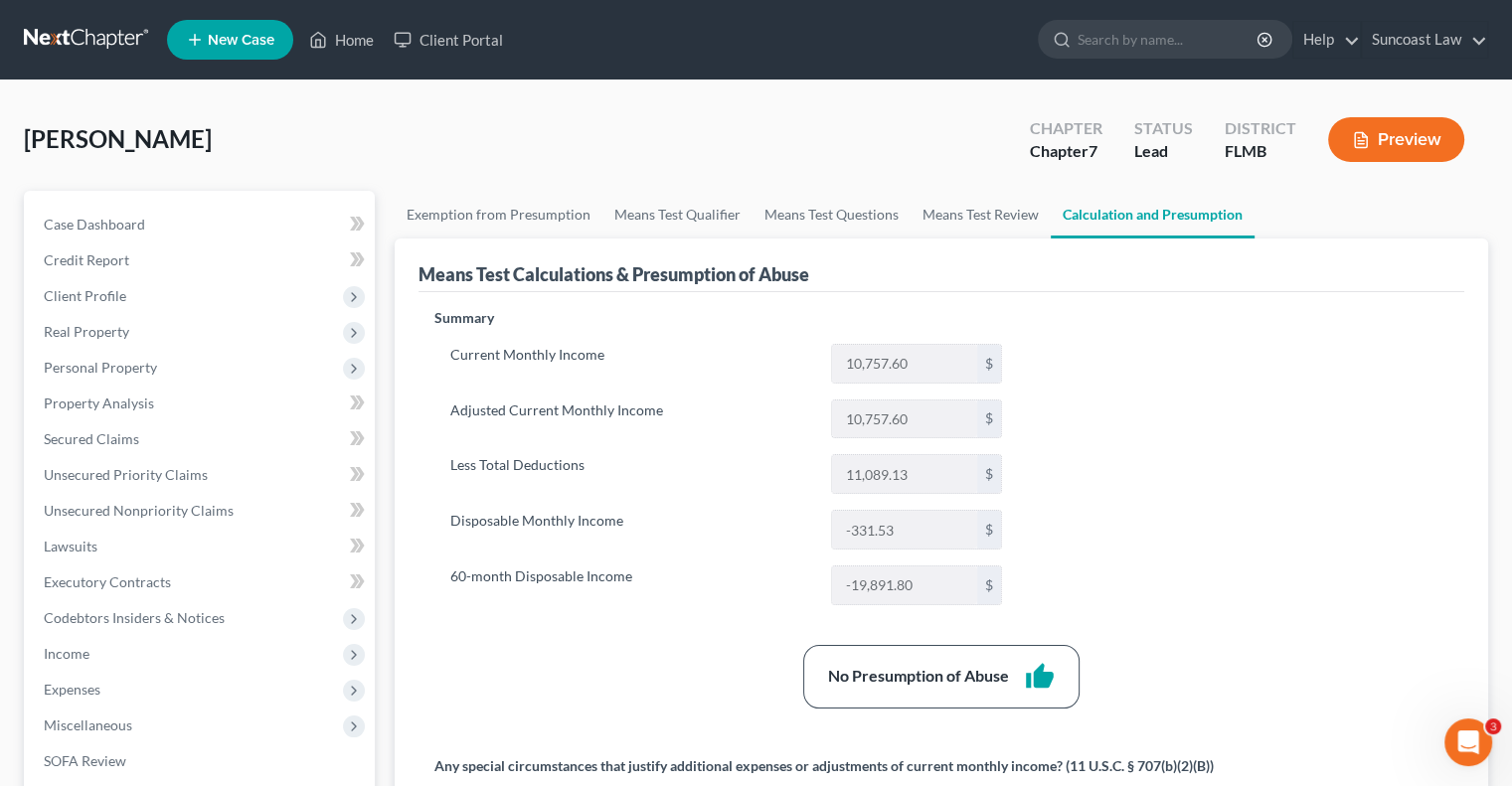 click 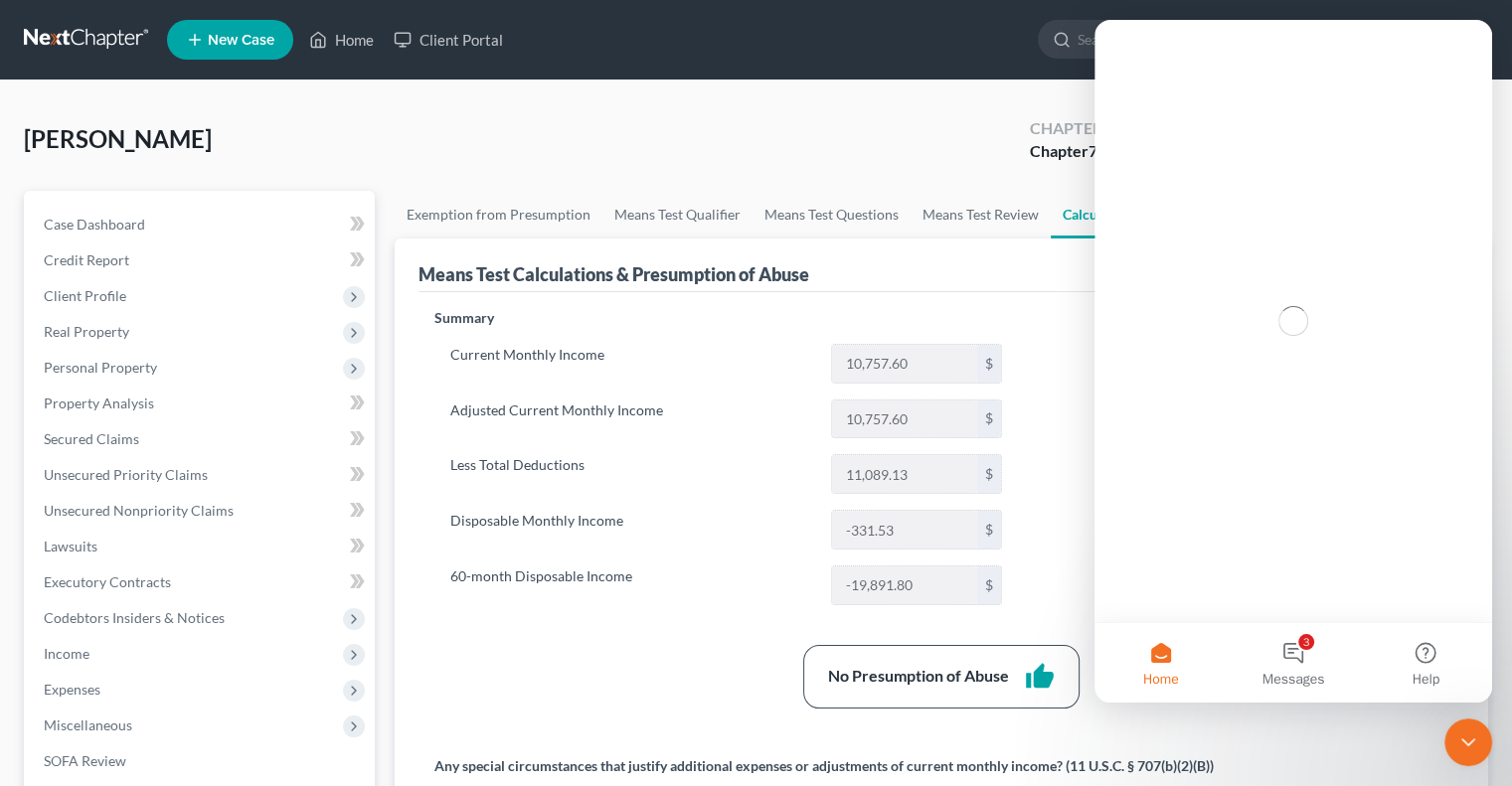 scroll, scrollTop: 0, scrollLeft: 0, axis: both 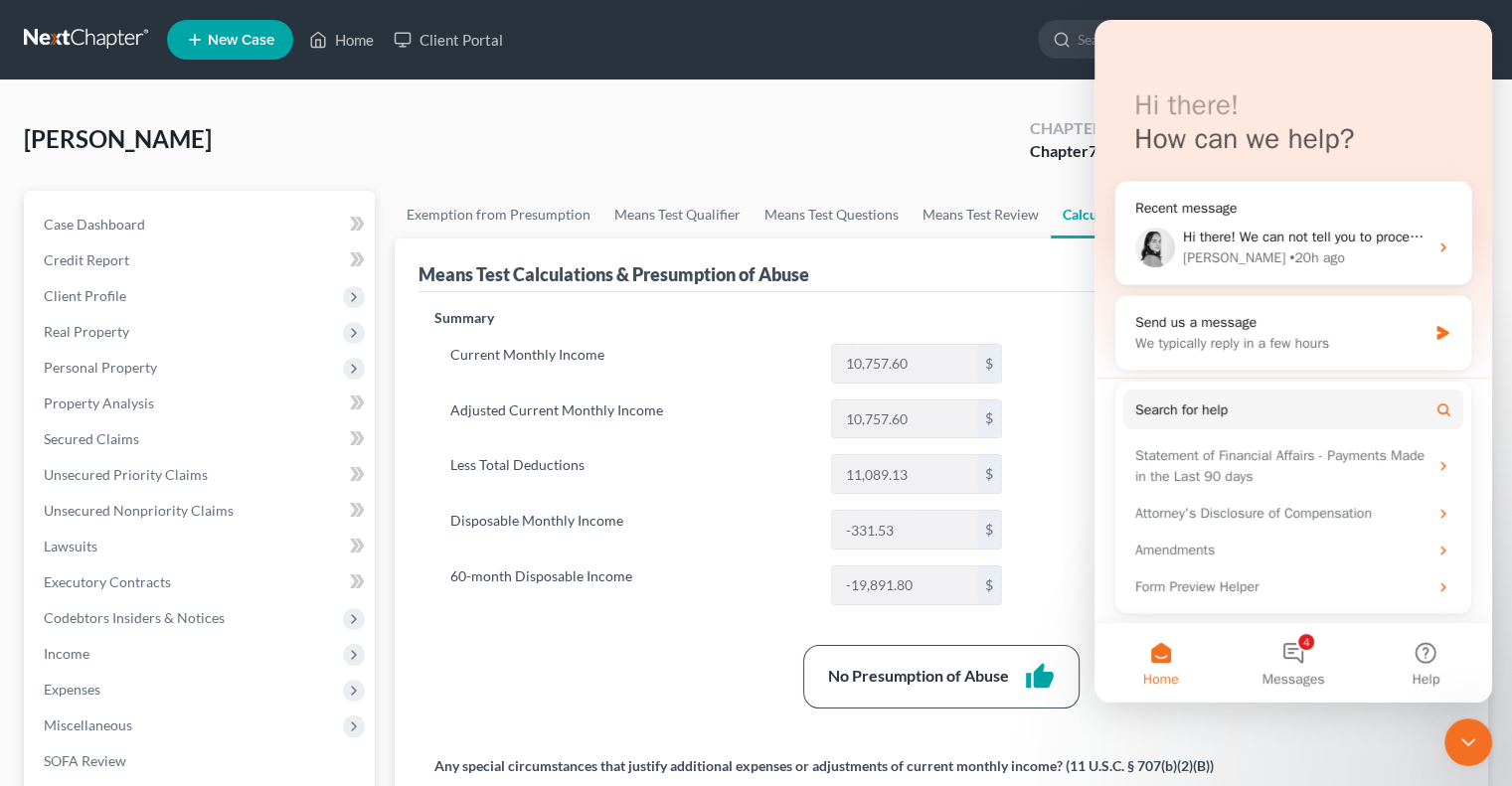 click 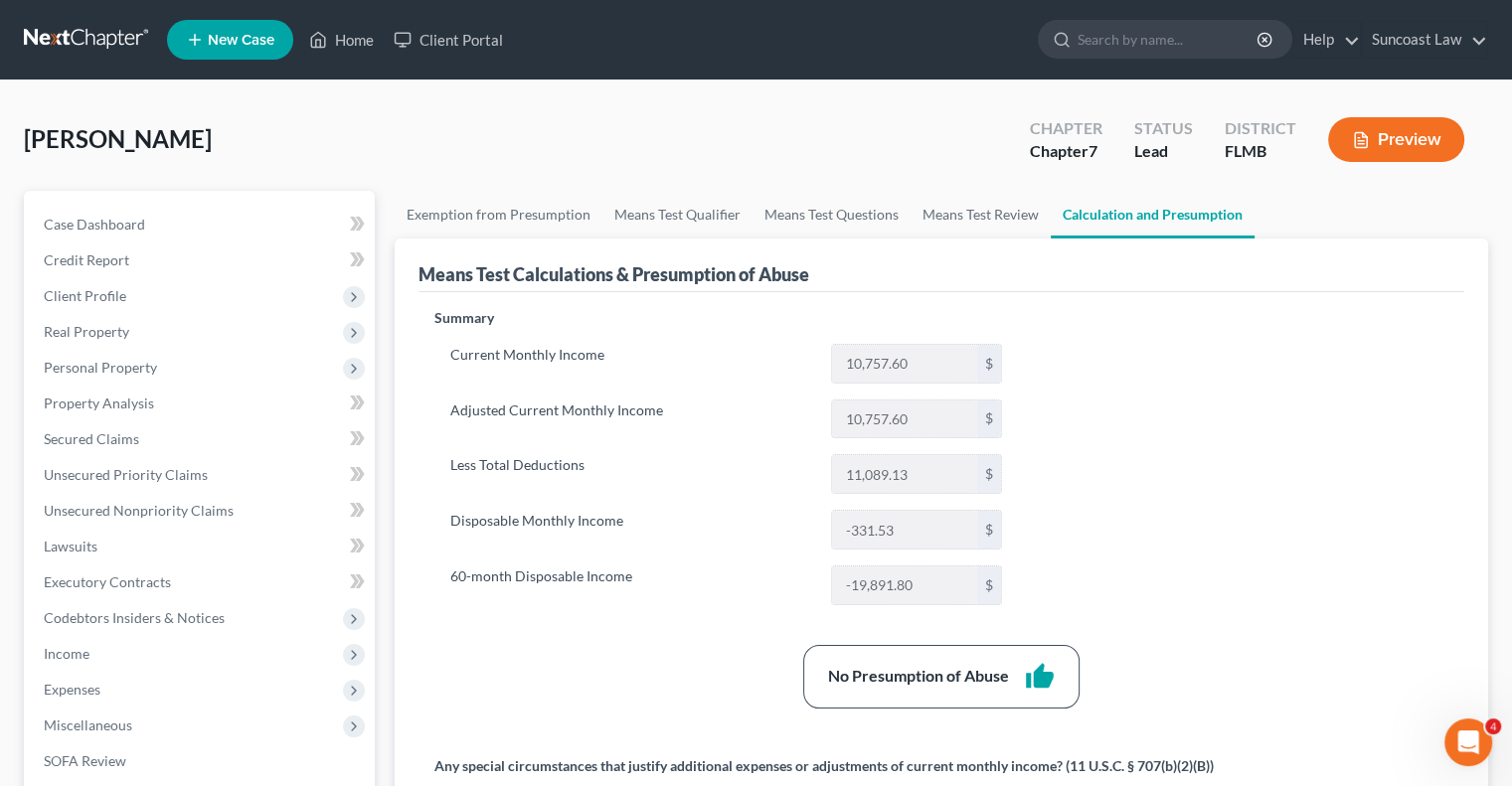 scroll, scrollTop: 0, scrollLeft: 0, axis: both 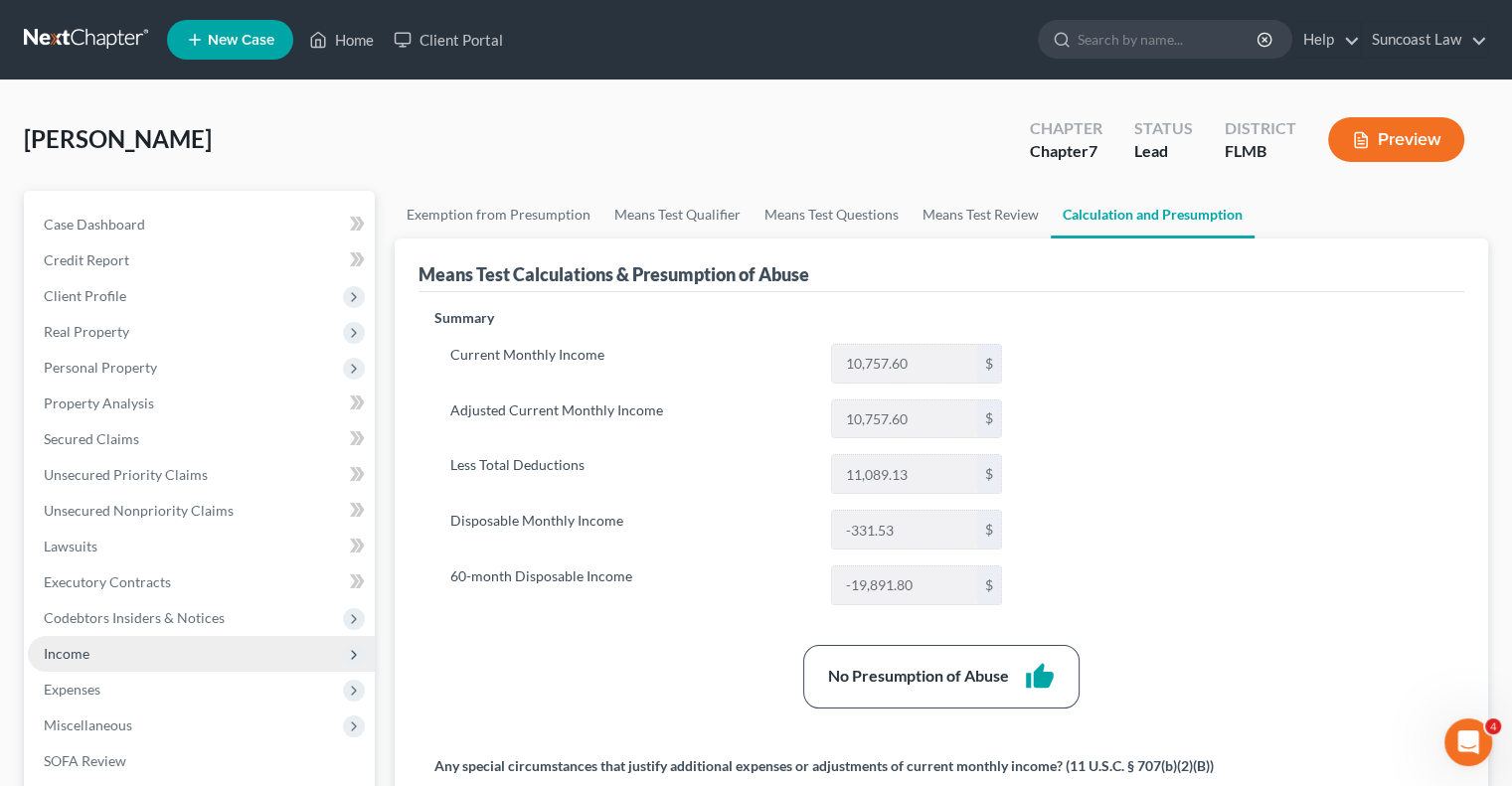 click on "Income" at bounding box center [201, 654] 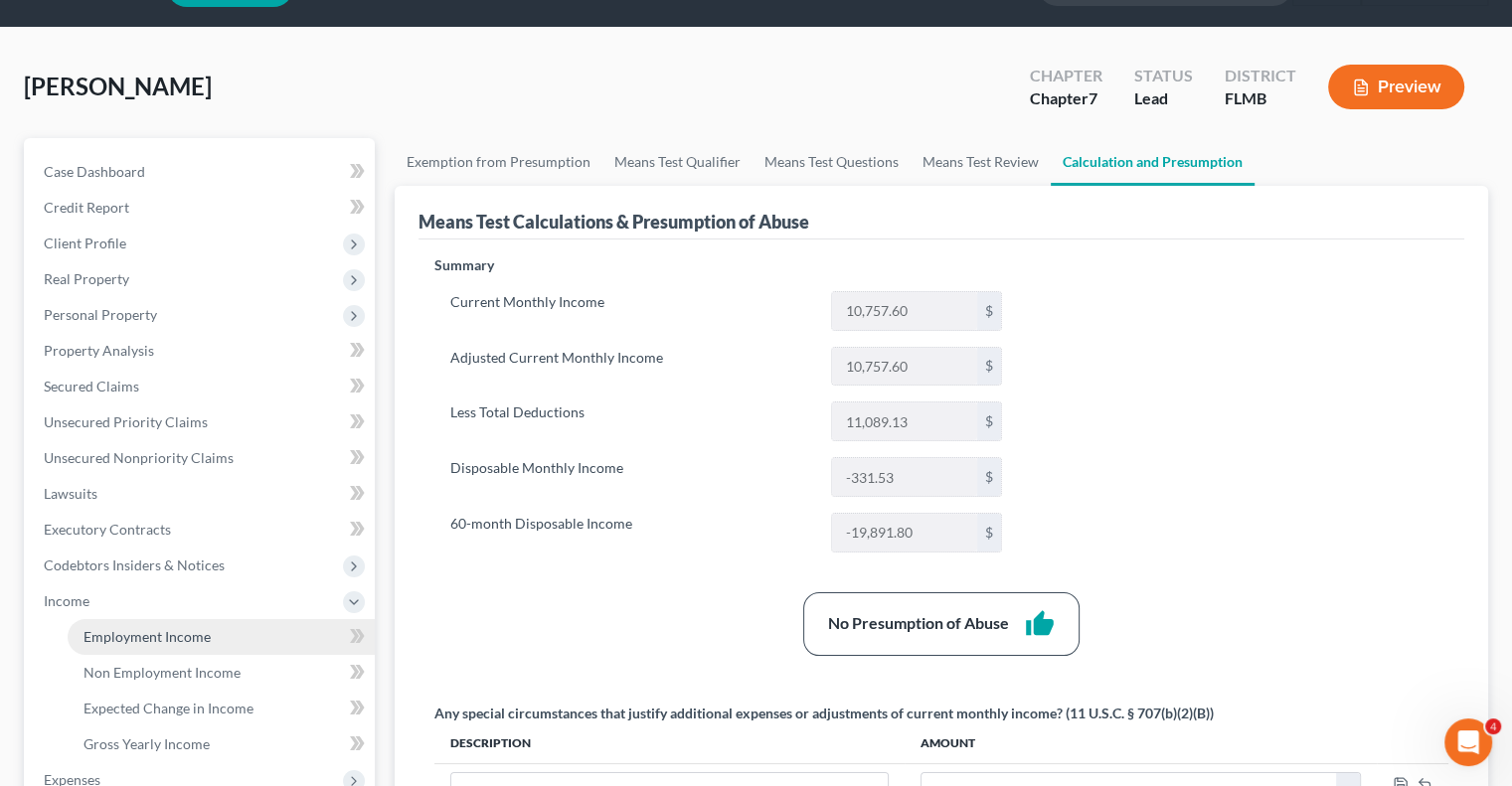 scroll, scrollTop: 99, scrollLeft: 0, axis: vertical 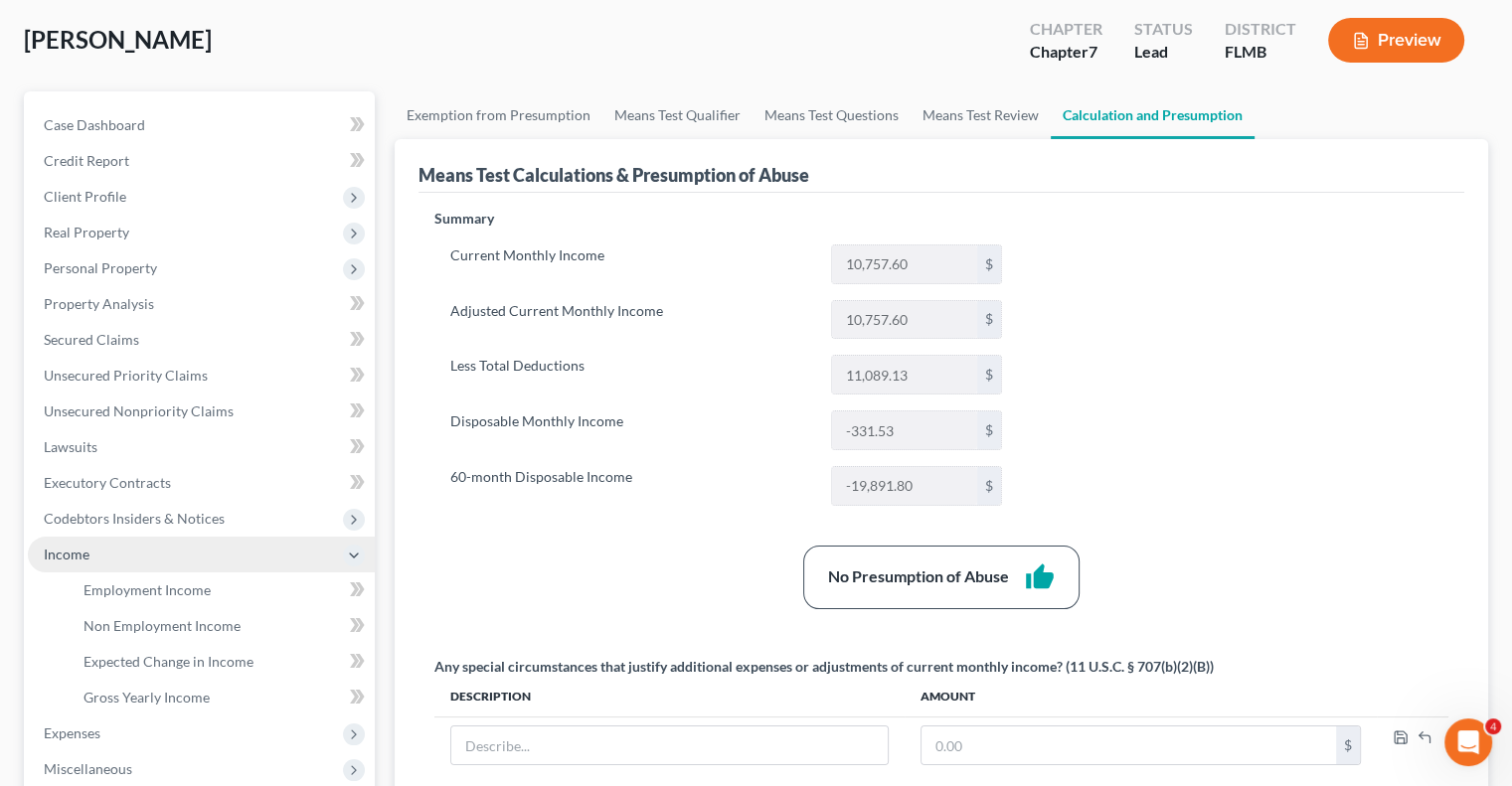 click on "Income" at bounding box center (201, 554) 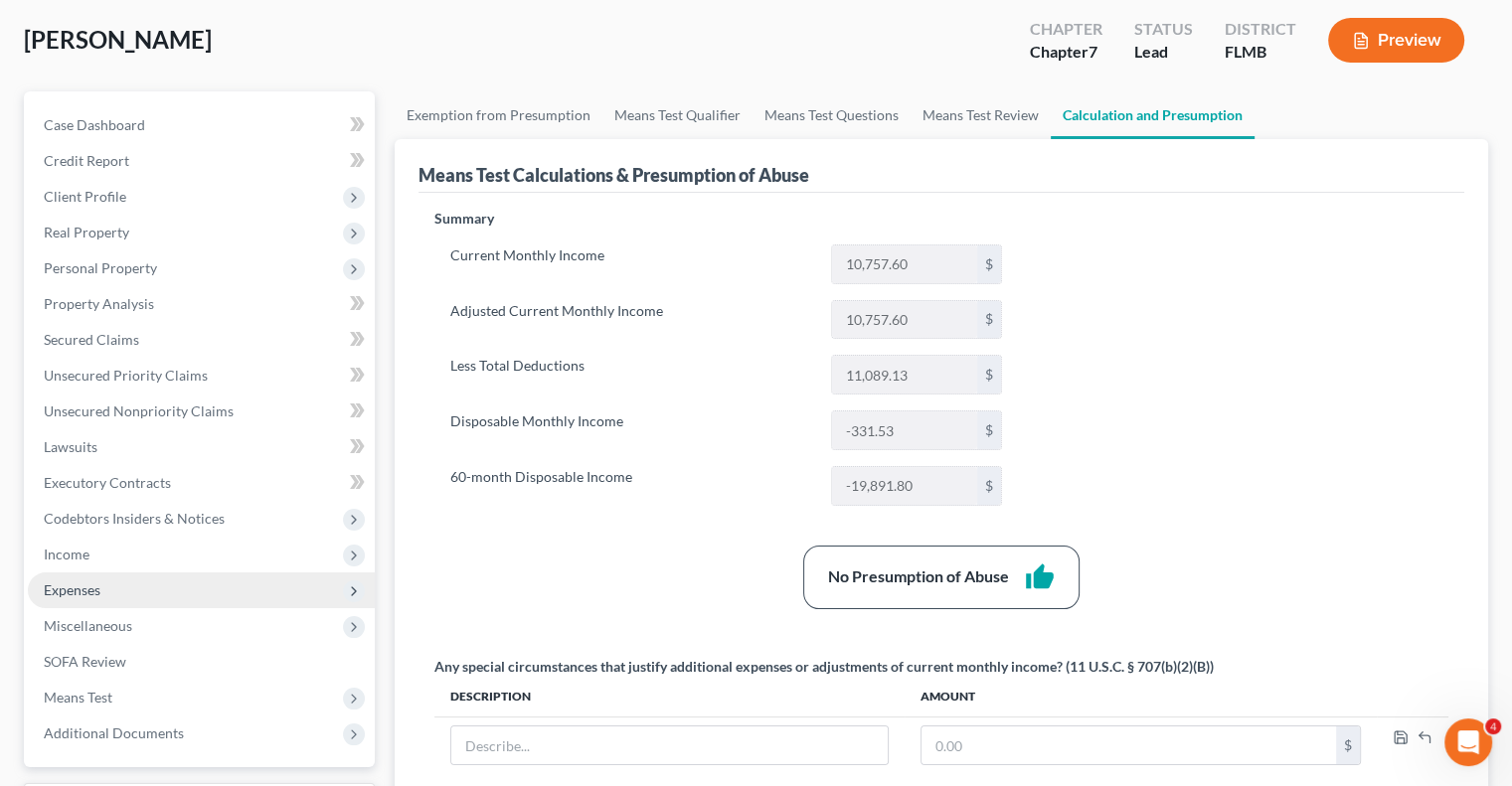 click on "Expenses" at bounding box center [201, 590] 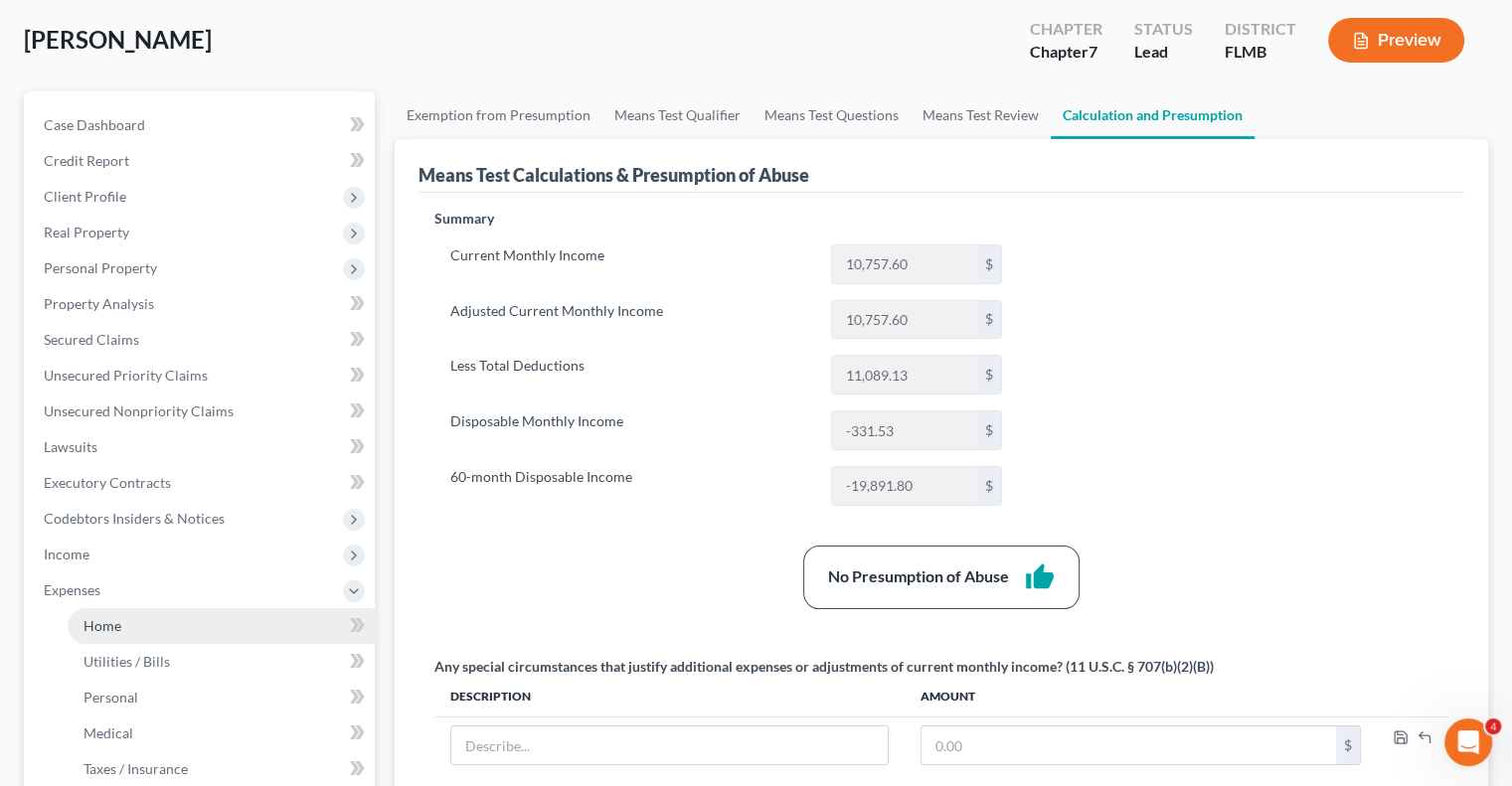 click on "Home" at bounding box center (221, 626) 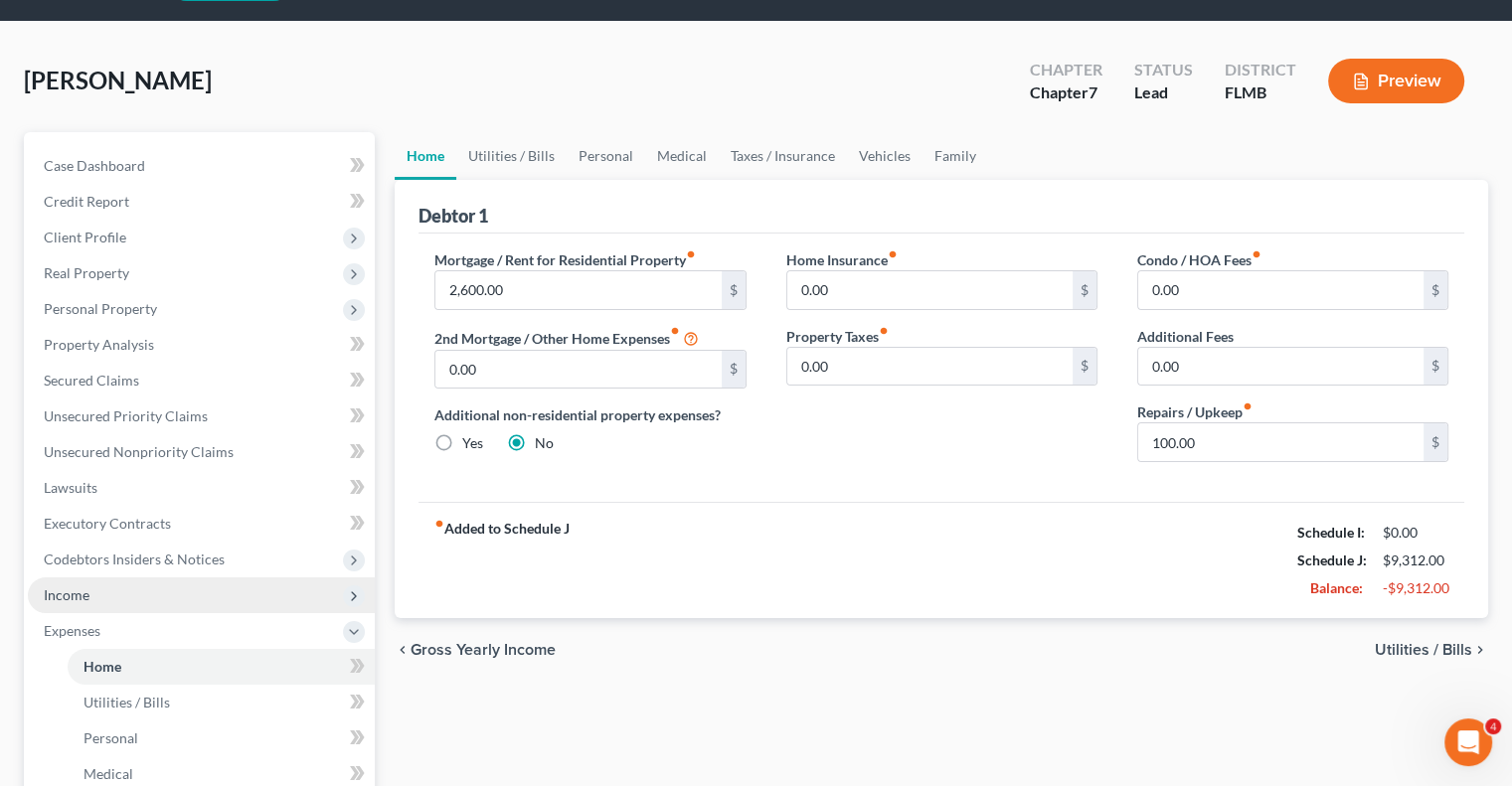 scroll, scrollTop: 0, scrollLeft: 0, axis: both 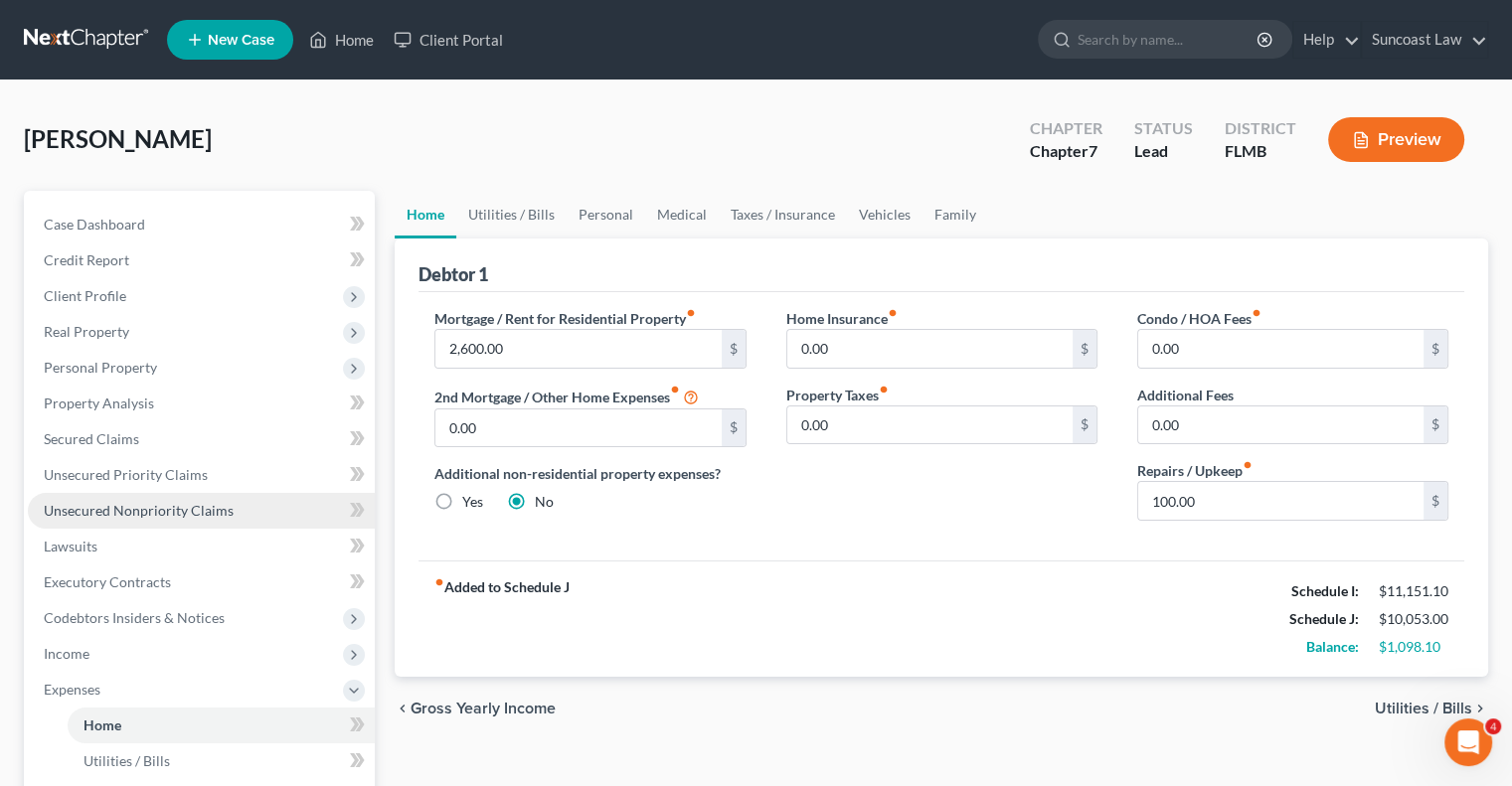 click on "Unsecured Nonpriority Claims" at bounding box center [138, 510] 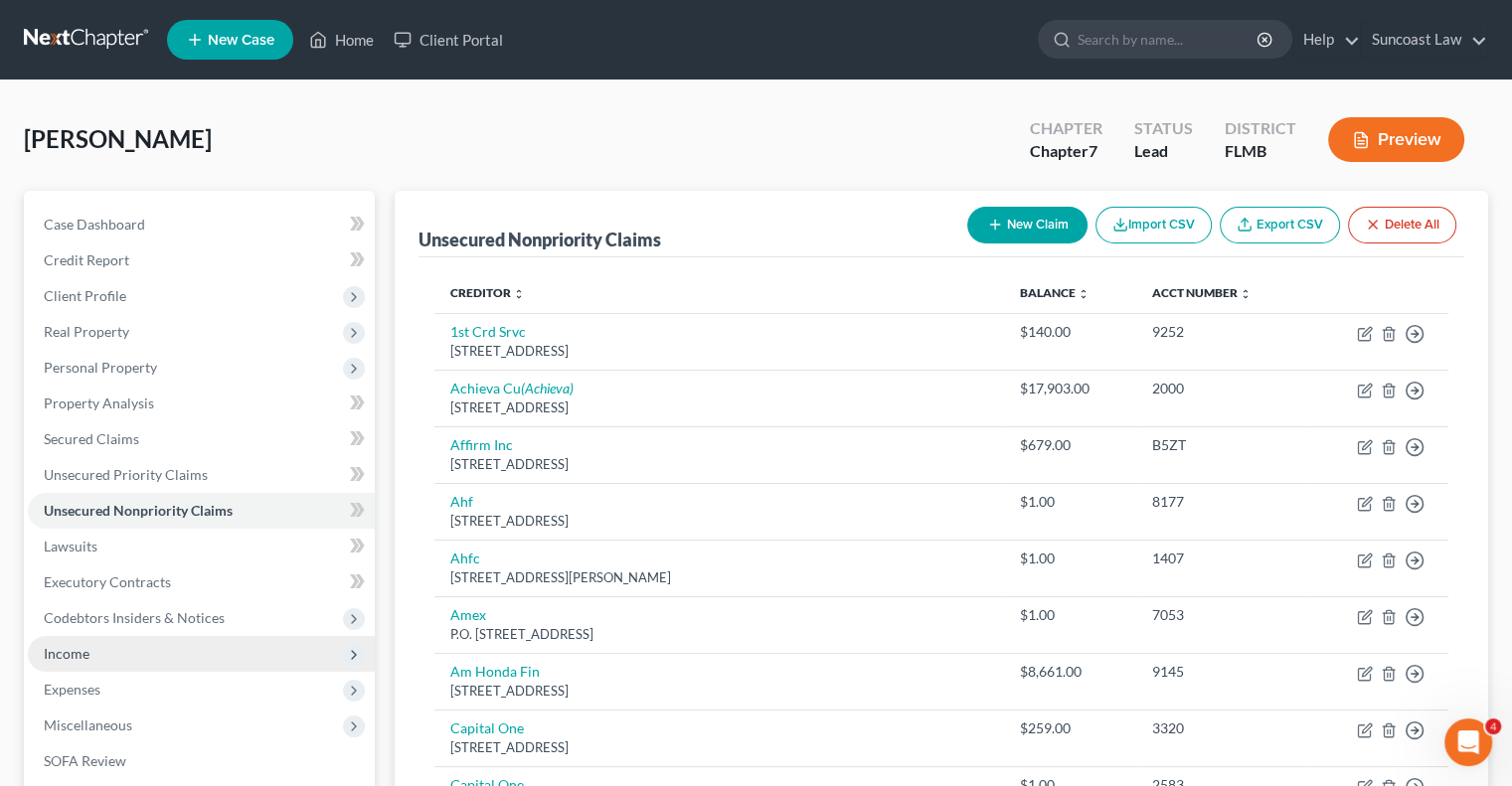 click on "Income" at bounding box center (201, 654) 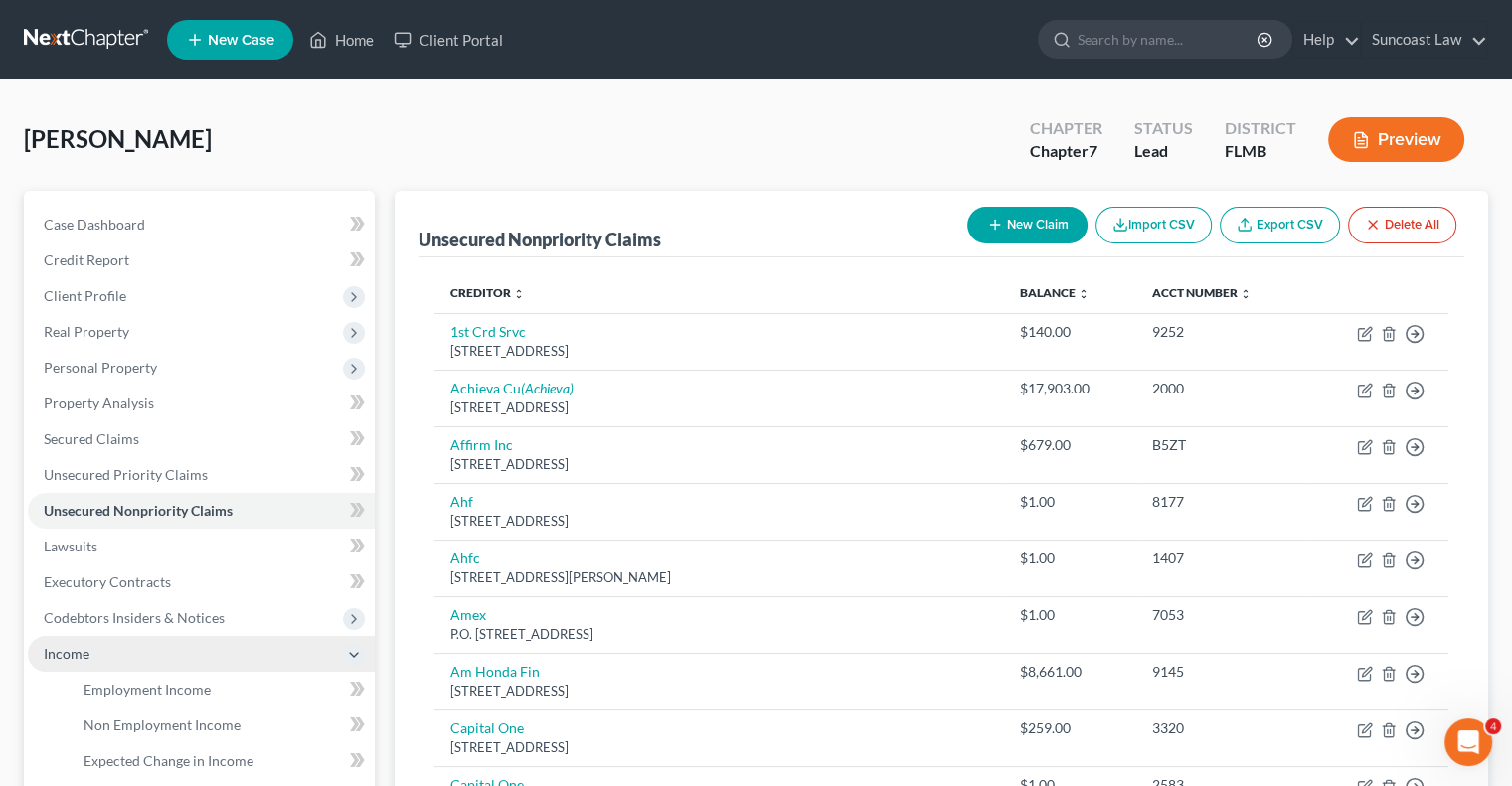 click on "Income" at bounding box center [67, 653] 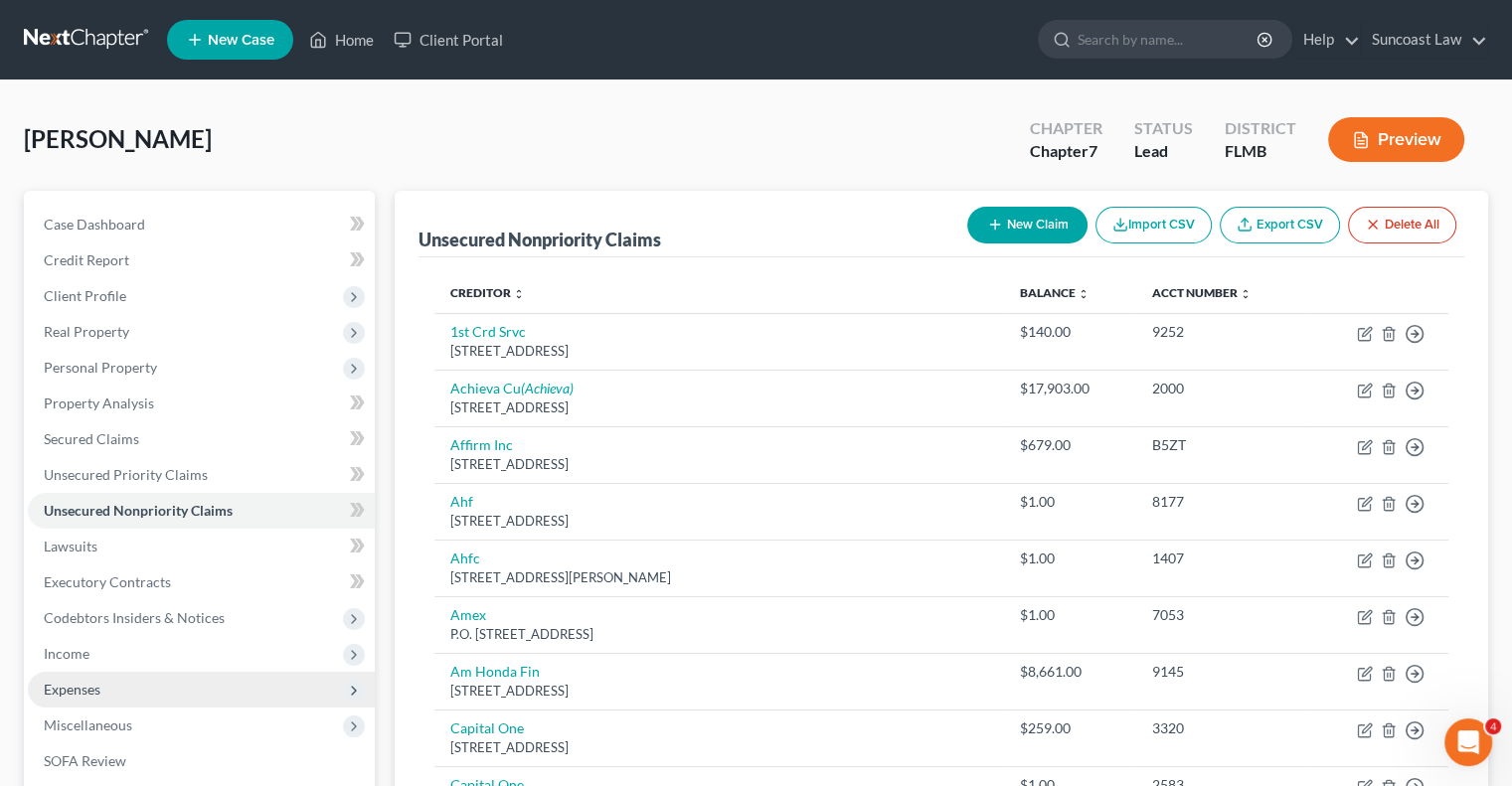 click on "Expenses" at bounding box center [201, 690] 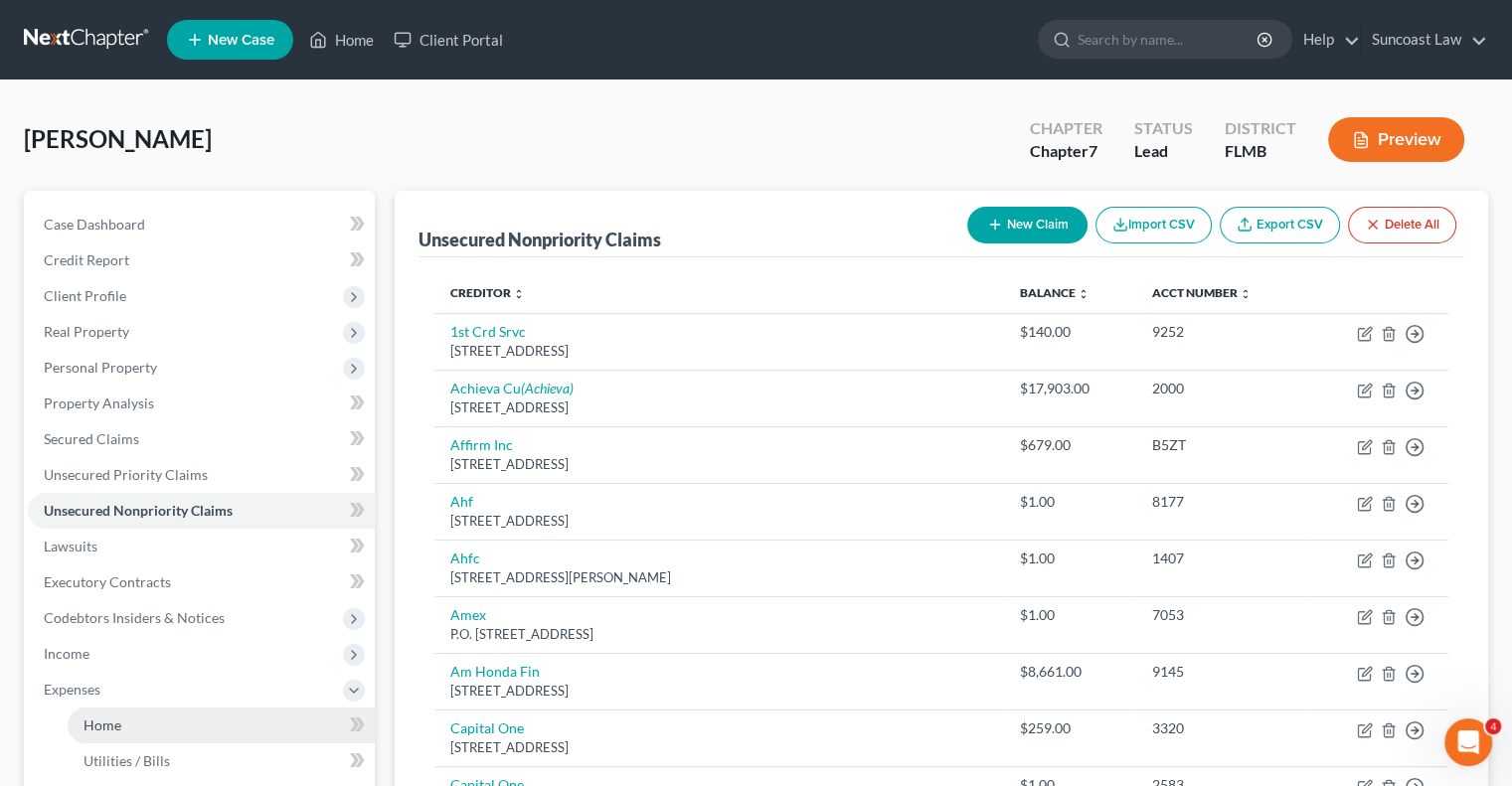click on "Home" at bounding box center (221, 725) 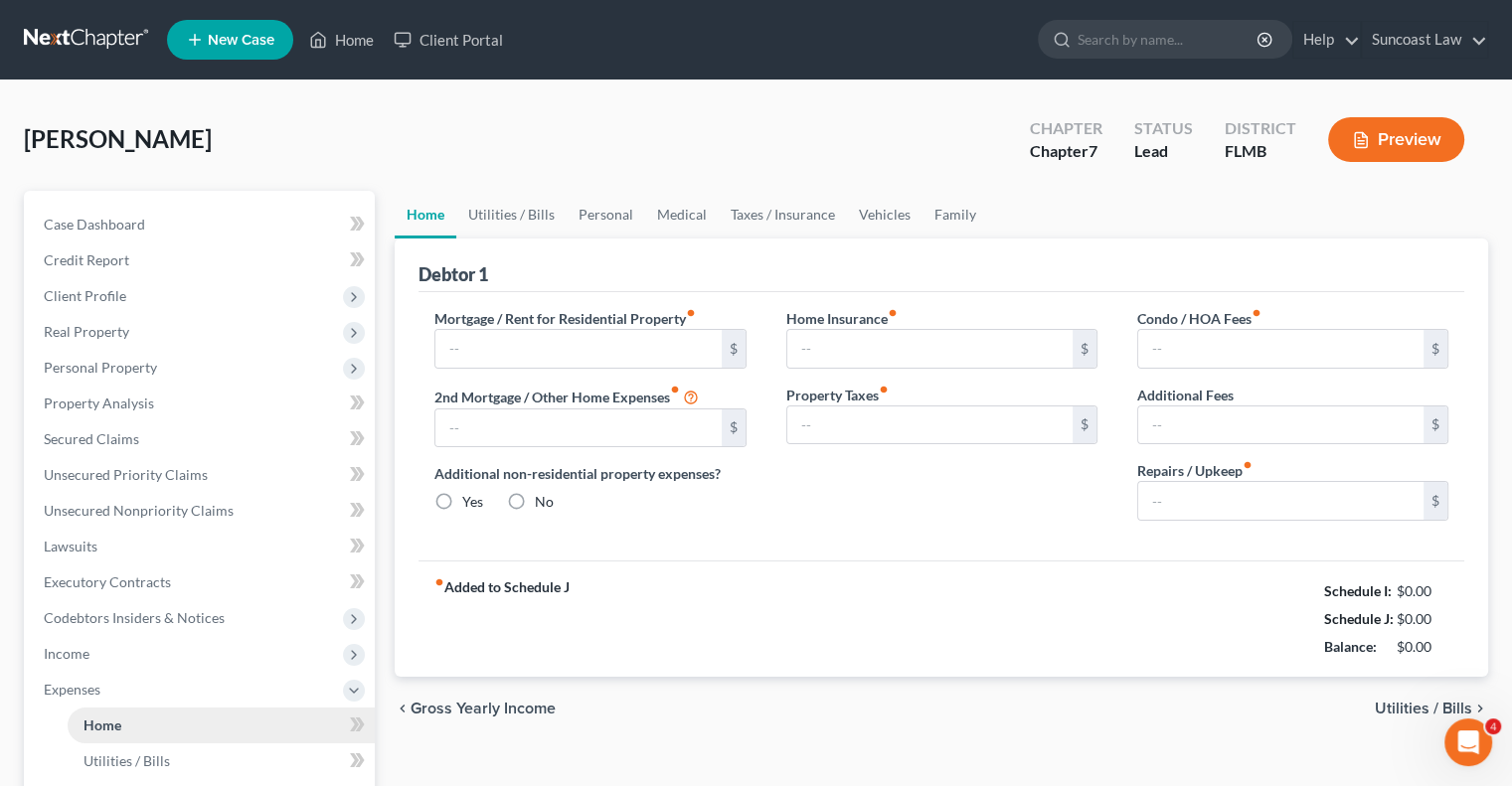 type on "2,600.00" 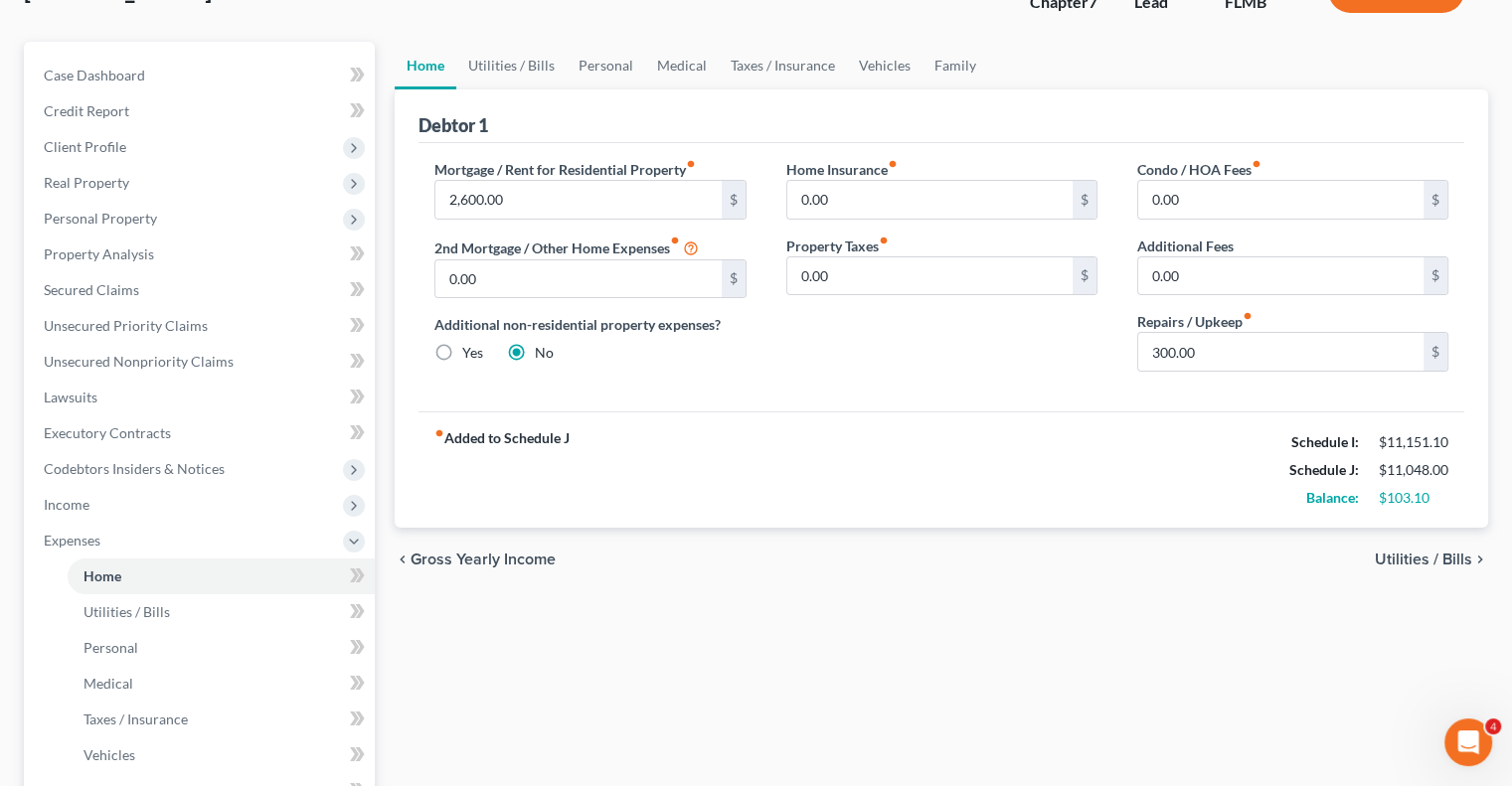 scroll, scrollTop: 0, scrollLeft: 0, axis: both 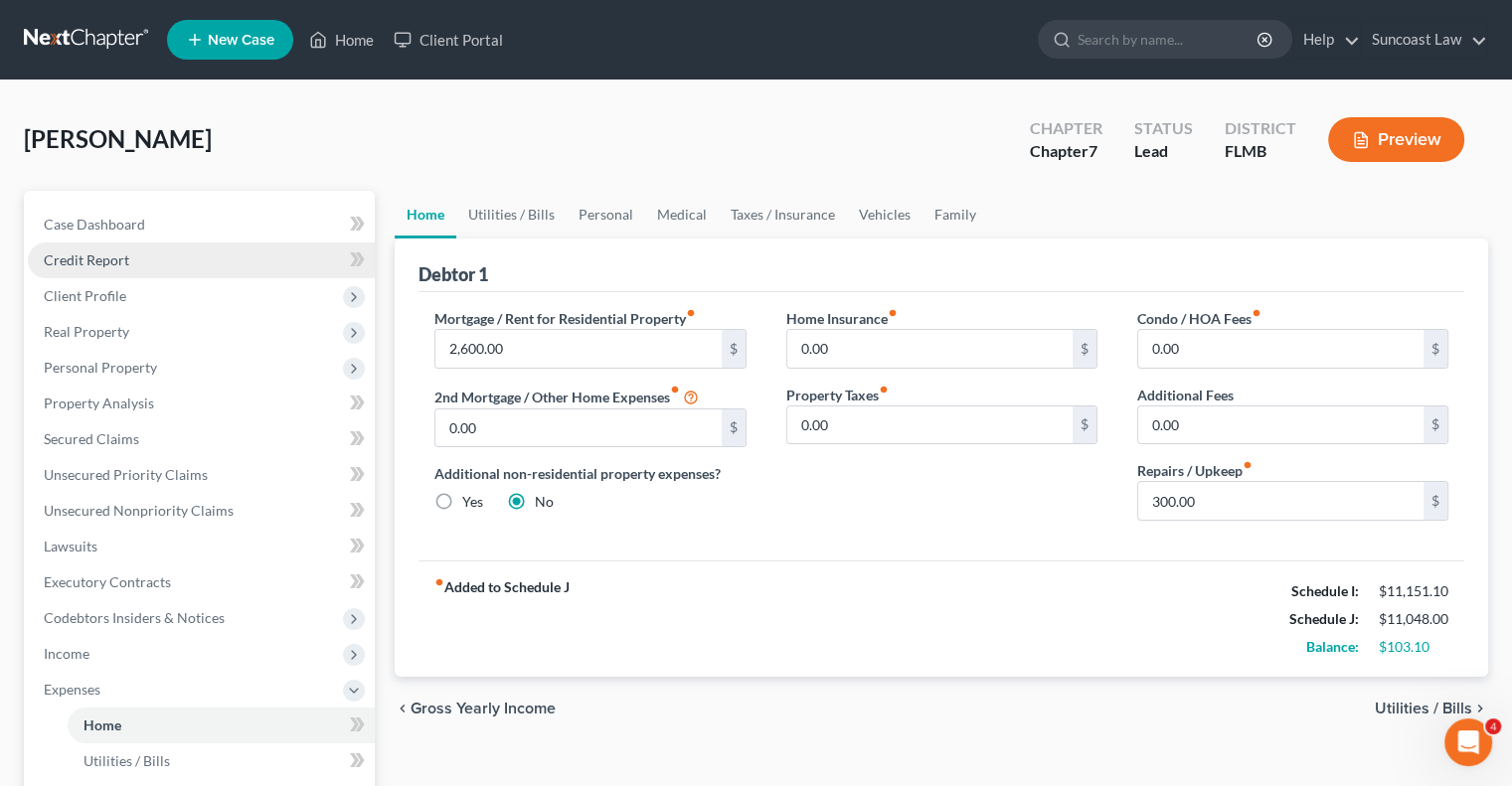 click on "Credit Report" at bounding box center [86, 259] 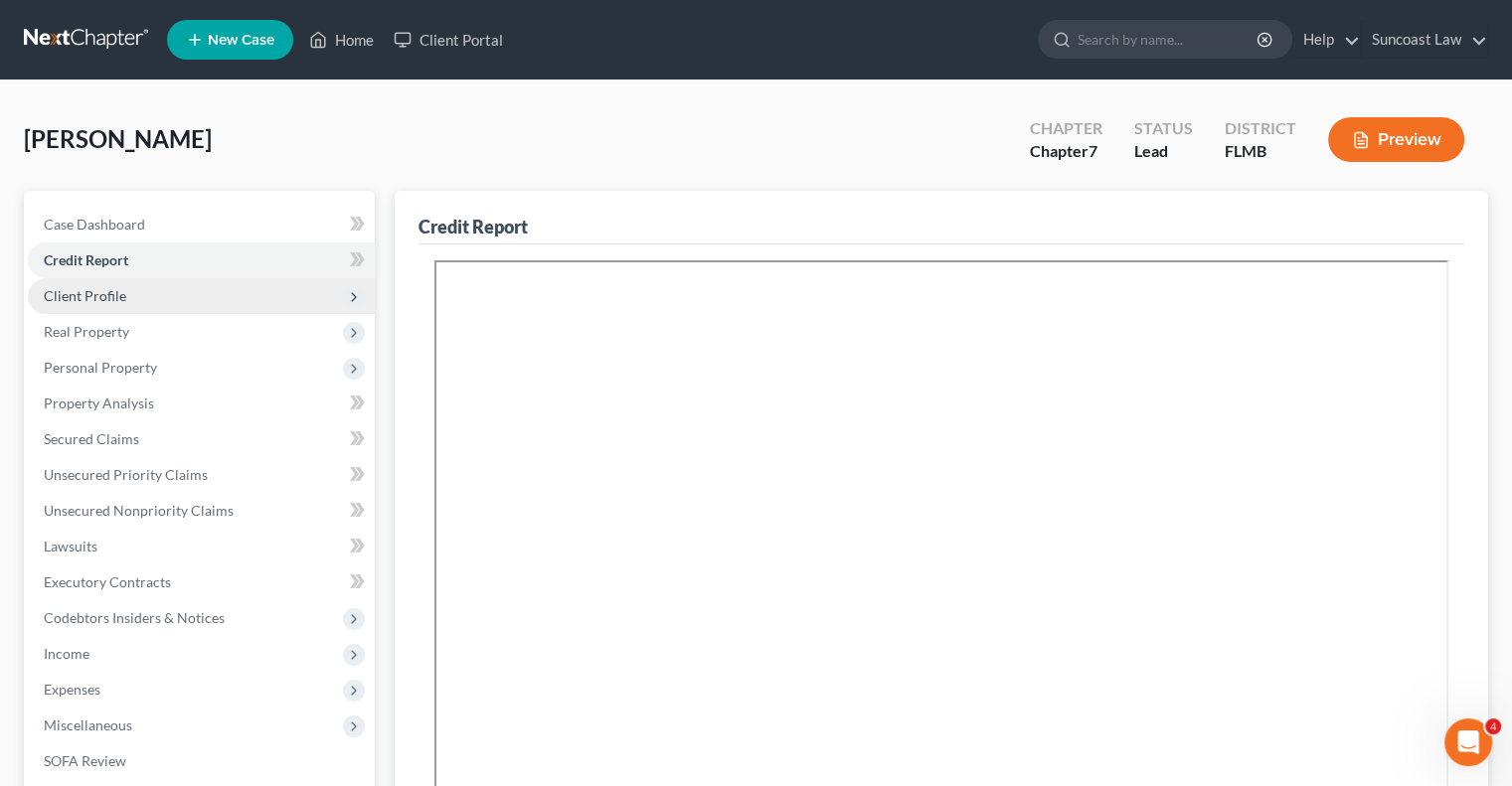 click on "Client Profile" at bounding box center (201, 296) 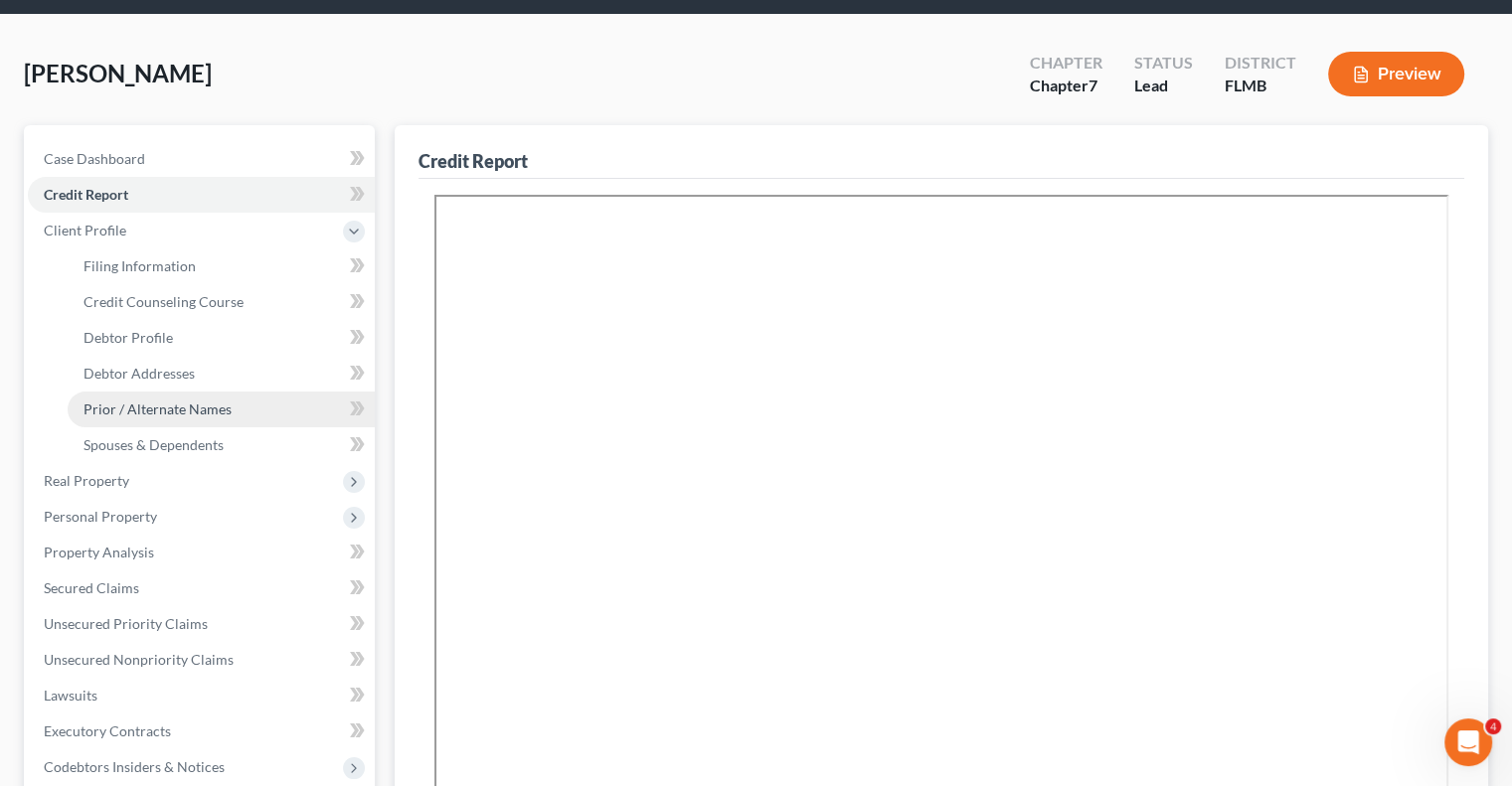 scroll, scrollTop: 20, scrollLeft: 0, axis: vertical 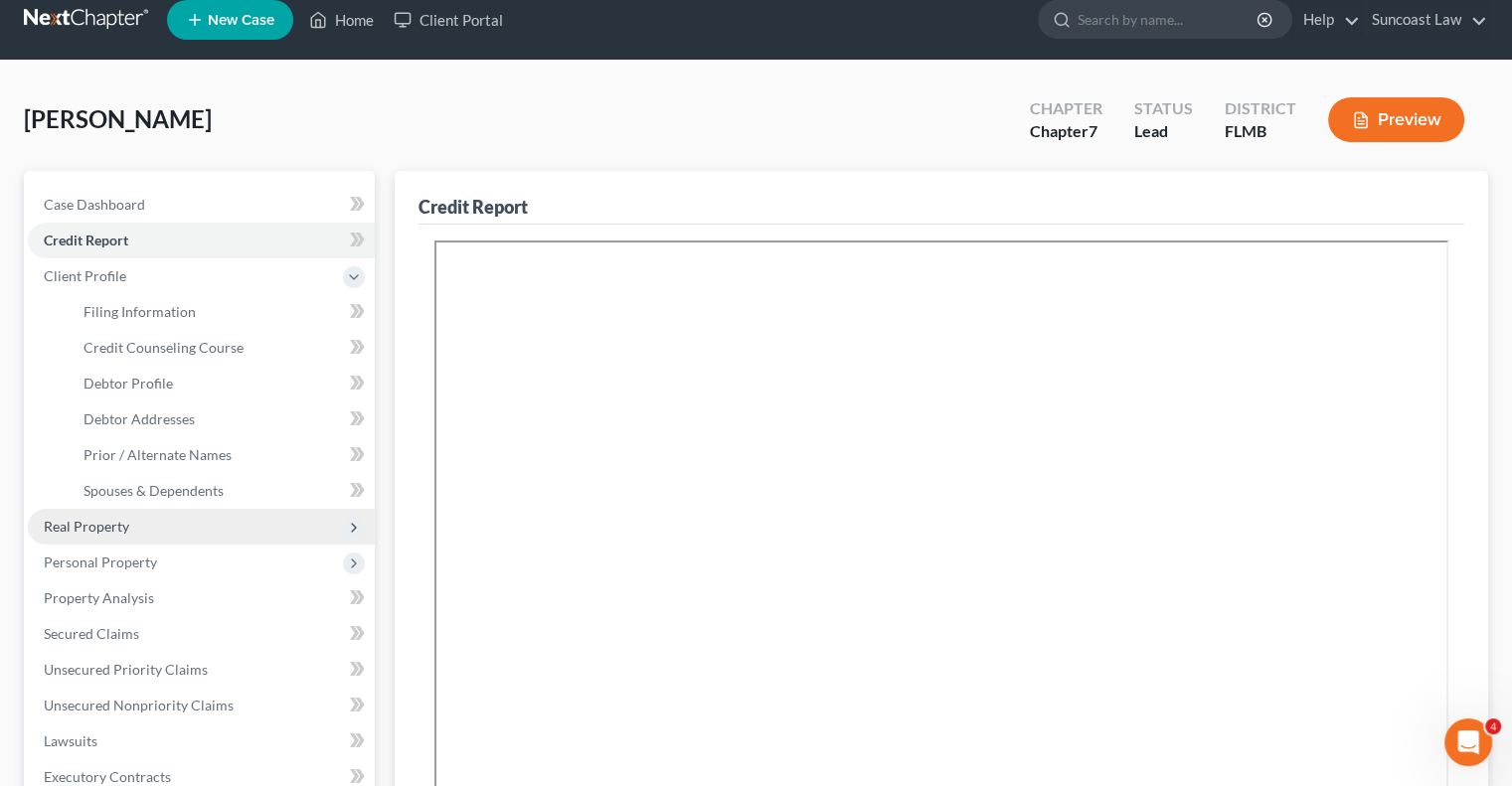 click on "Real Property" at bounding box center [201, 527] 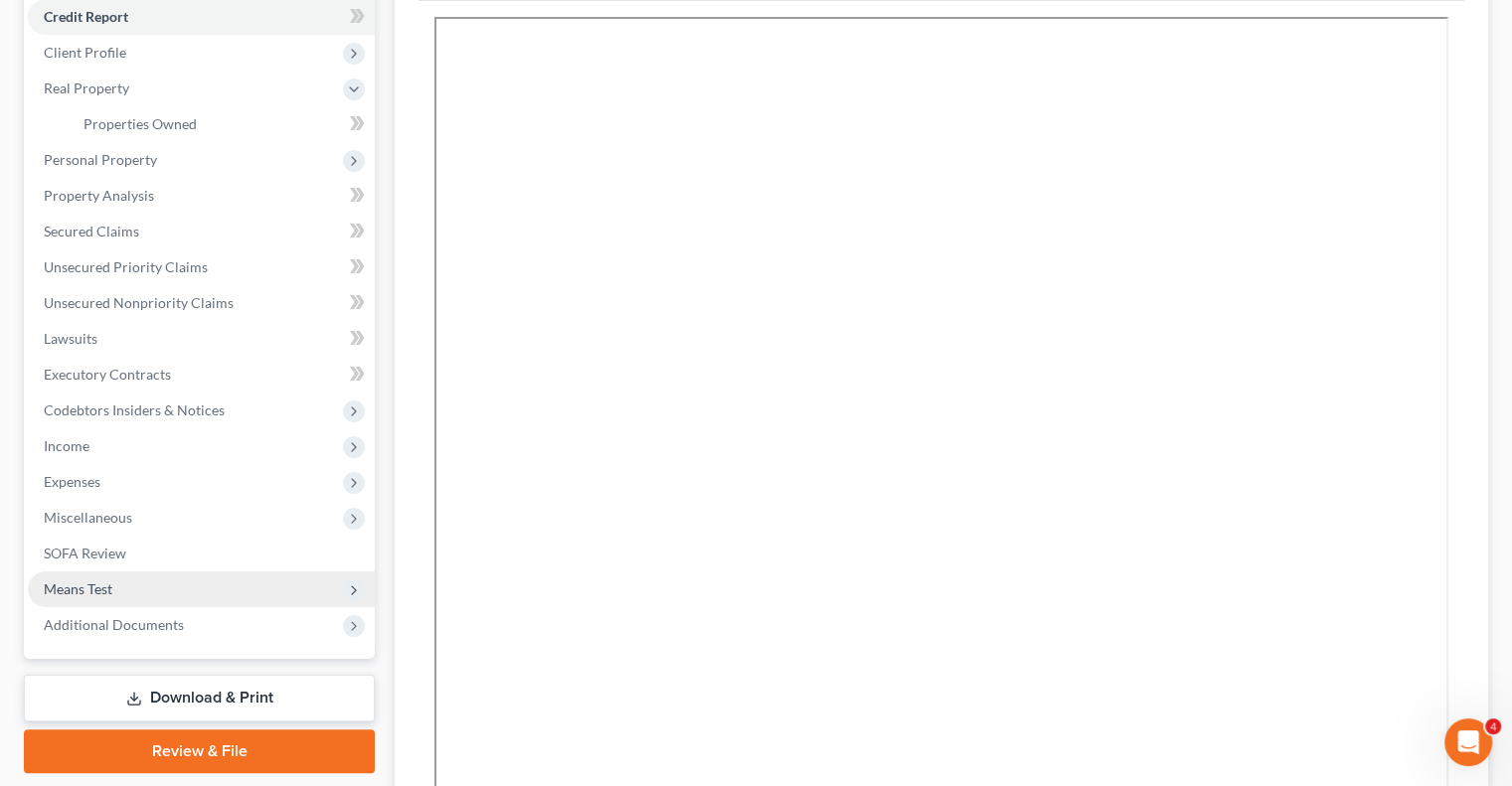 scroll, scrollTop: 517, scrollLeft: 0, axis: vertical 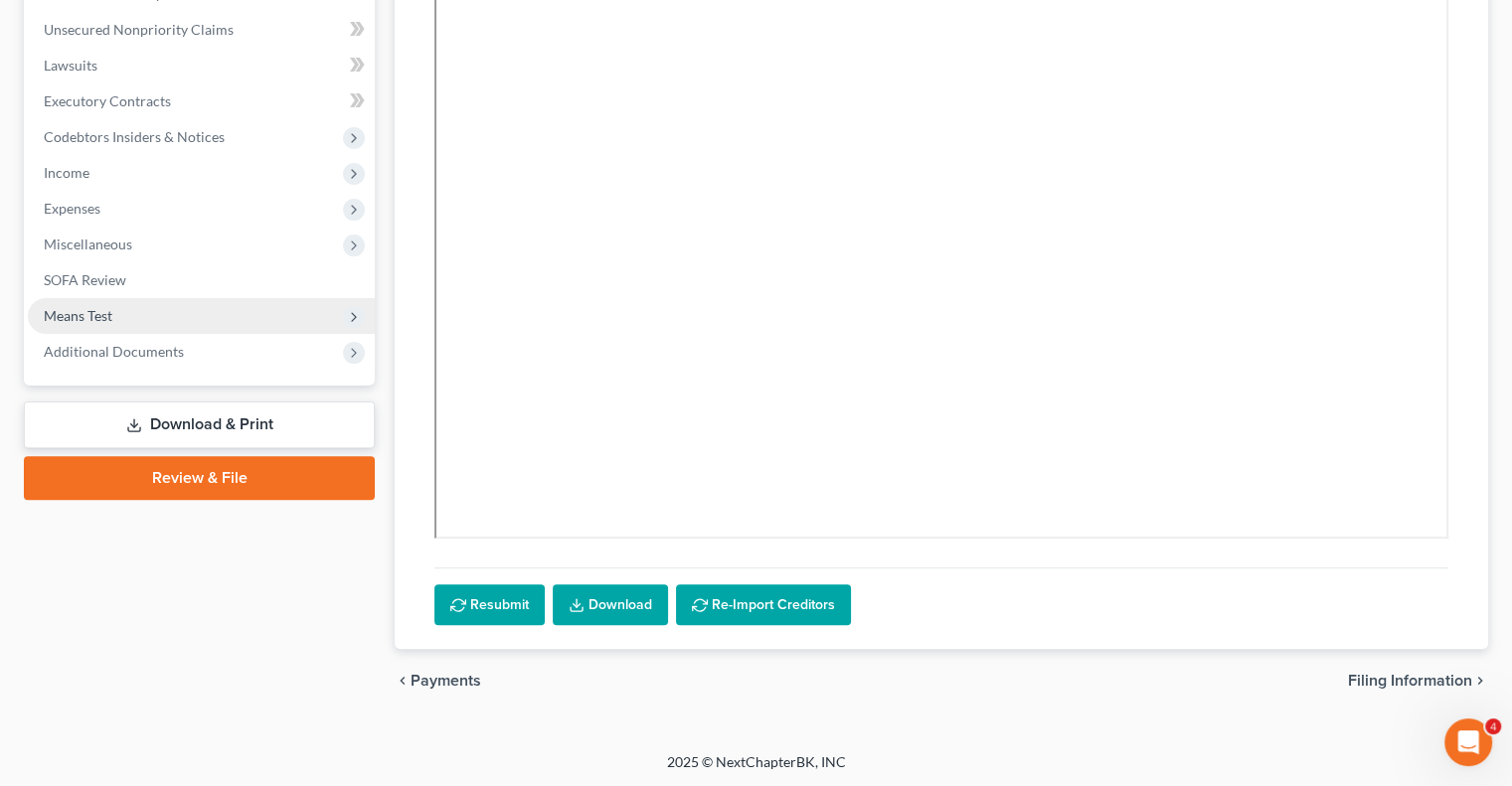click on "Means Test" at bounding box center (201, 316) 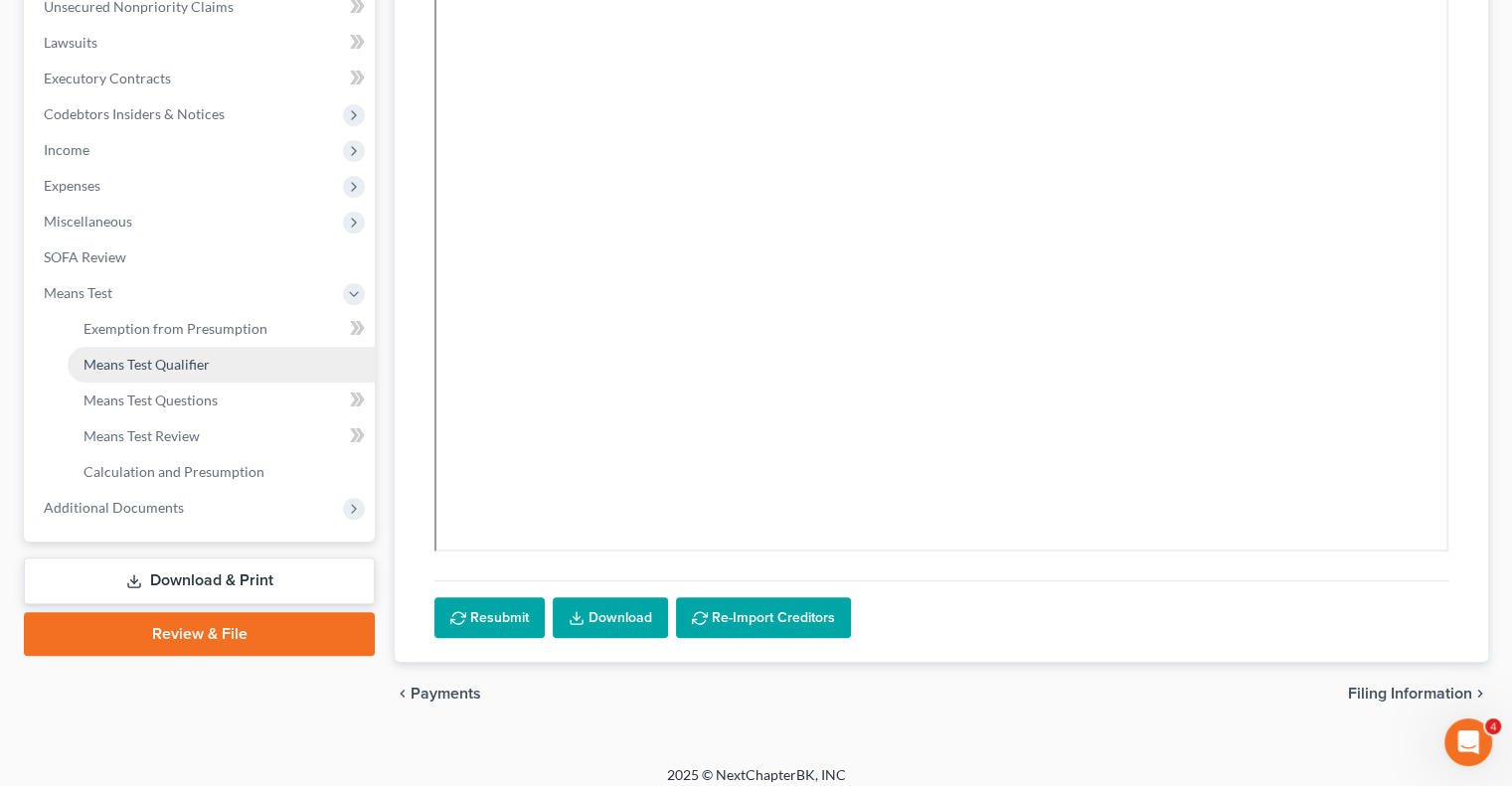 scroll, scrollTop: 481, scrollLeft: 0, axis: vertical 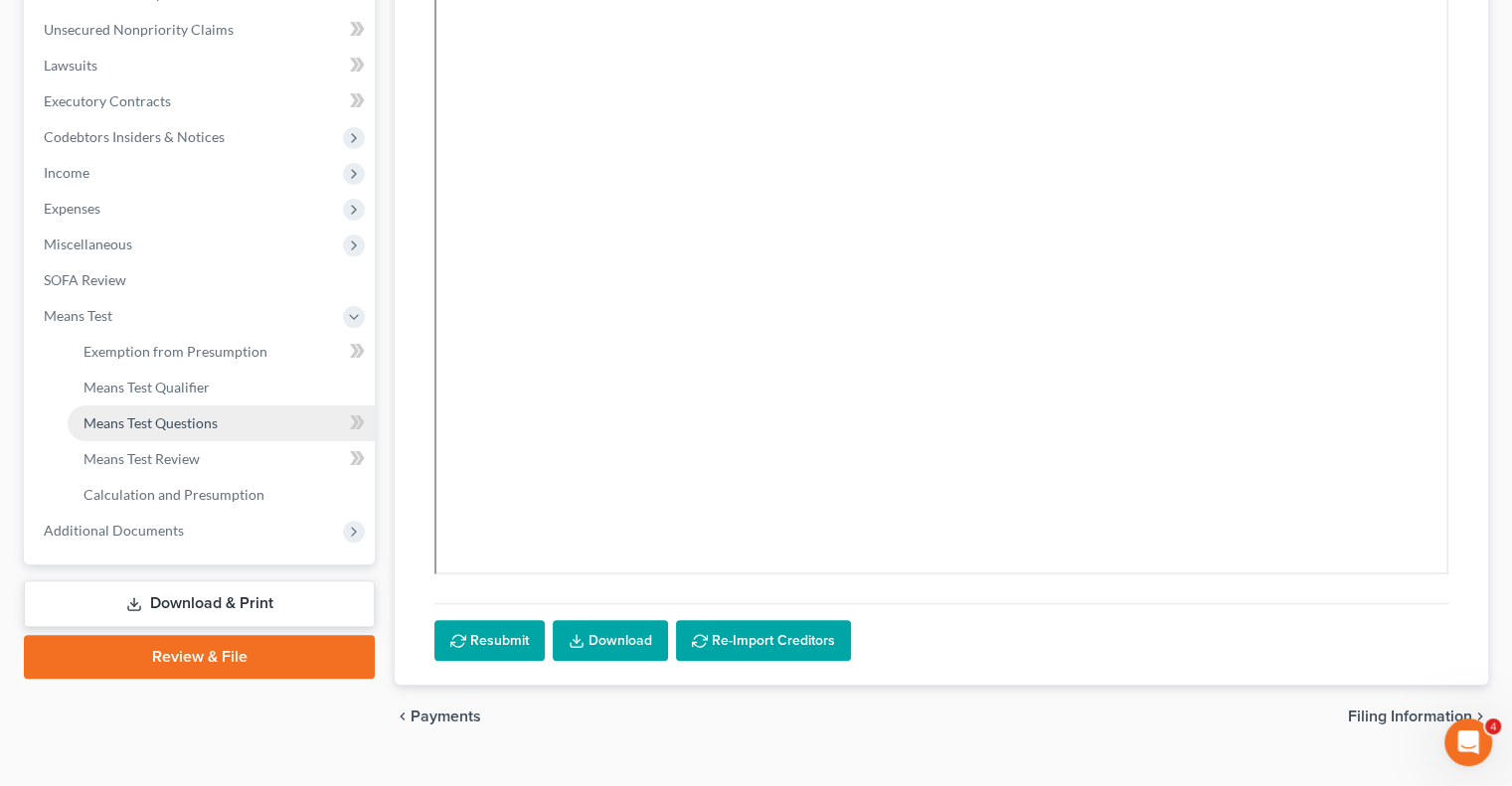 click on "Means Test Questions" at bounding box center [150, 422] 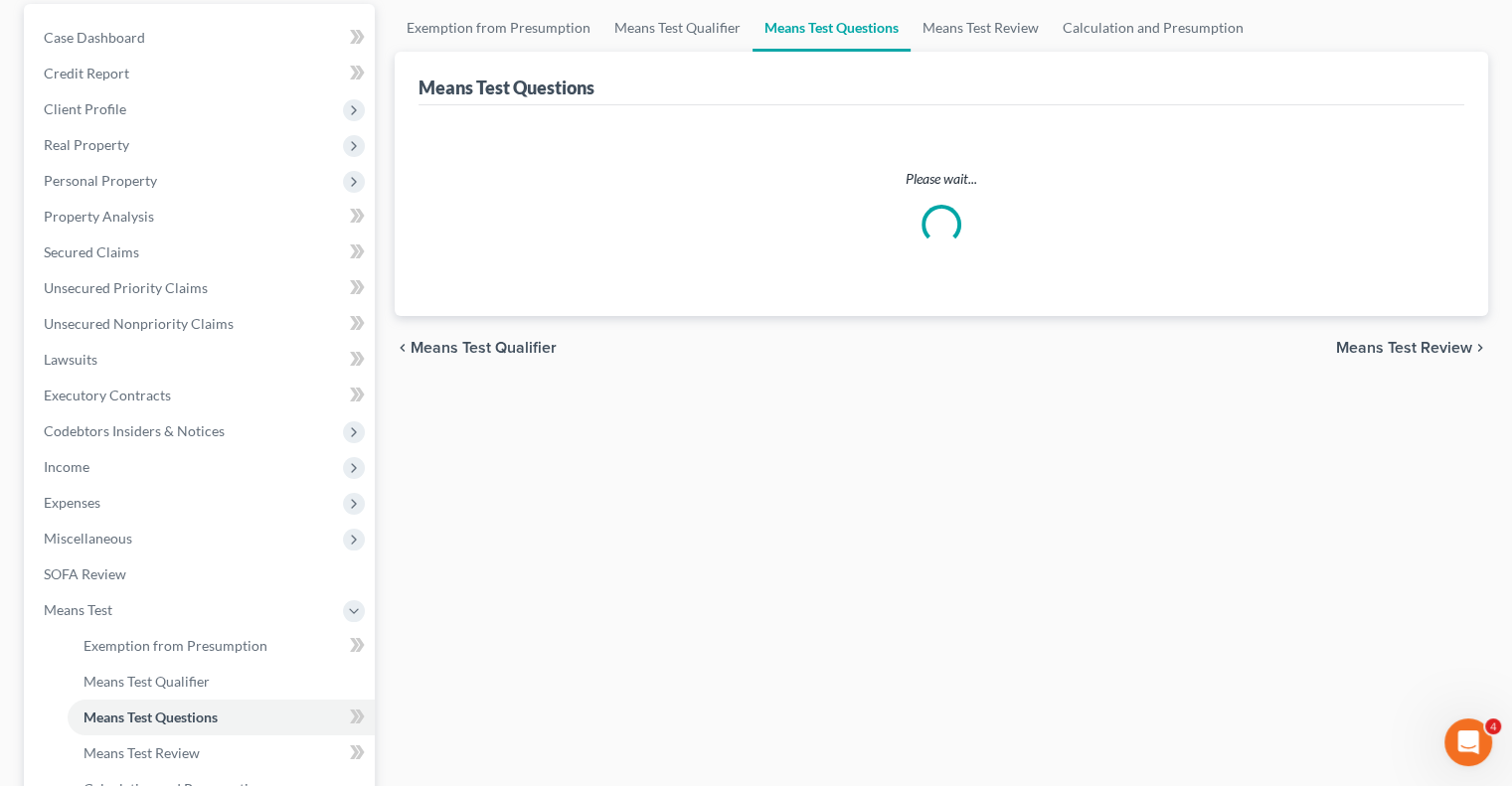 scroll, scrollTop: 0, scrollLeft: 0, axis: both 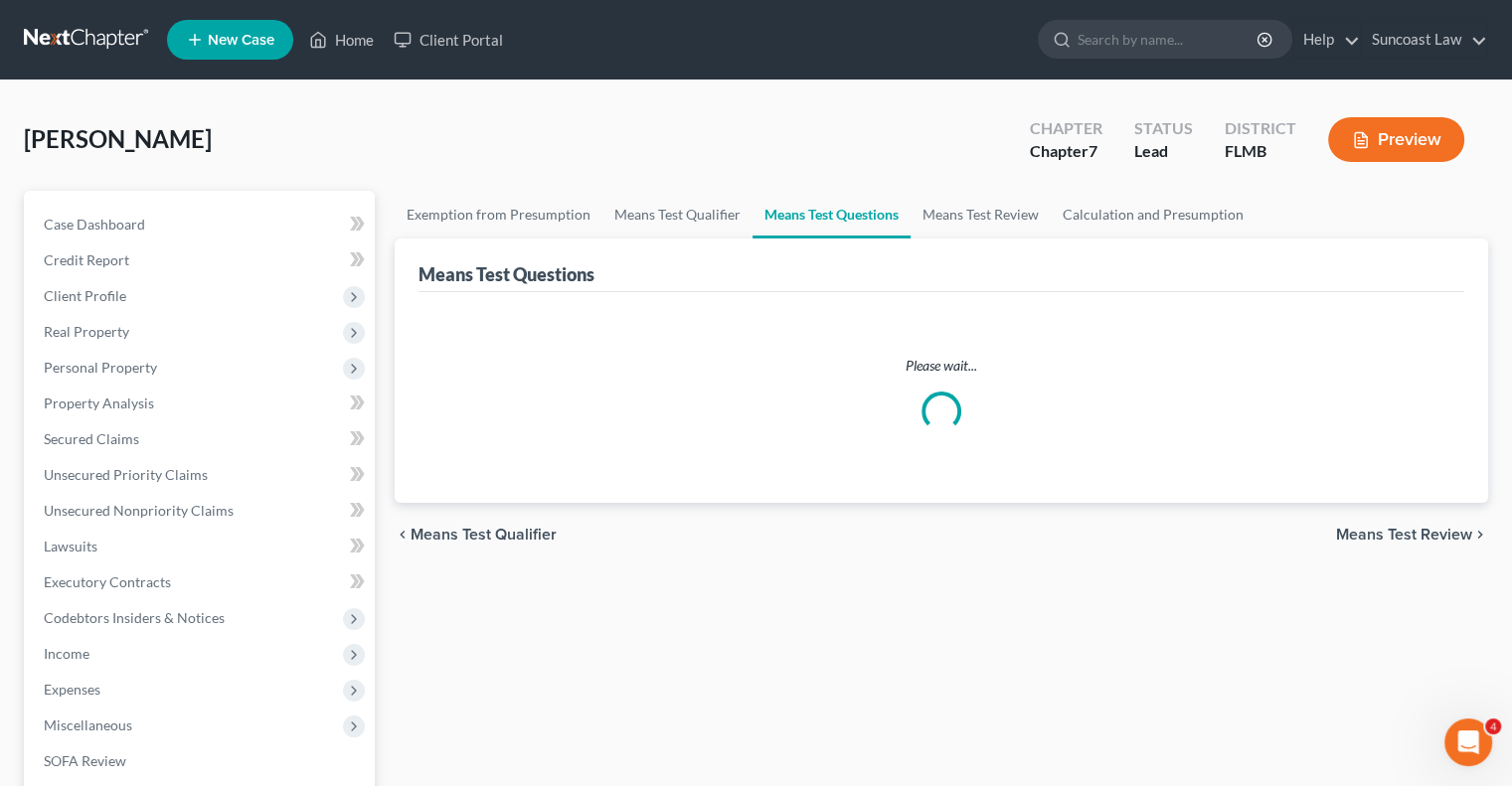 select on "5" 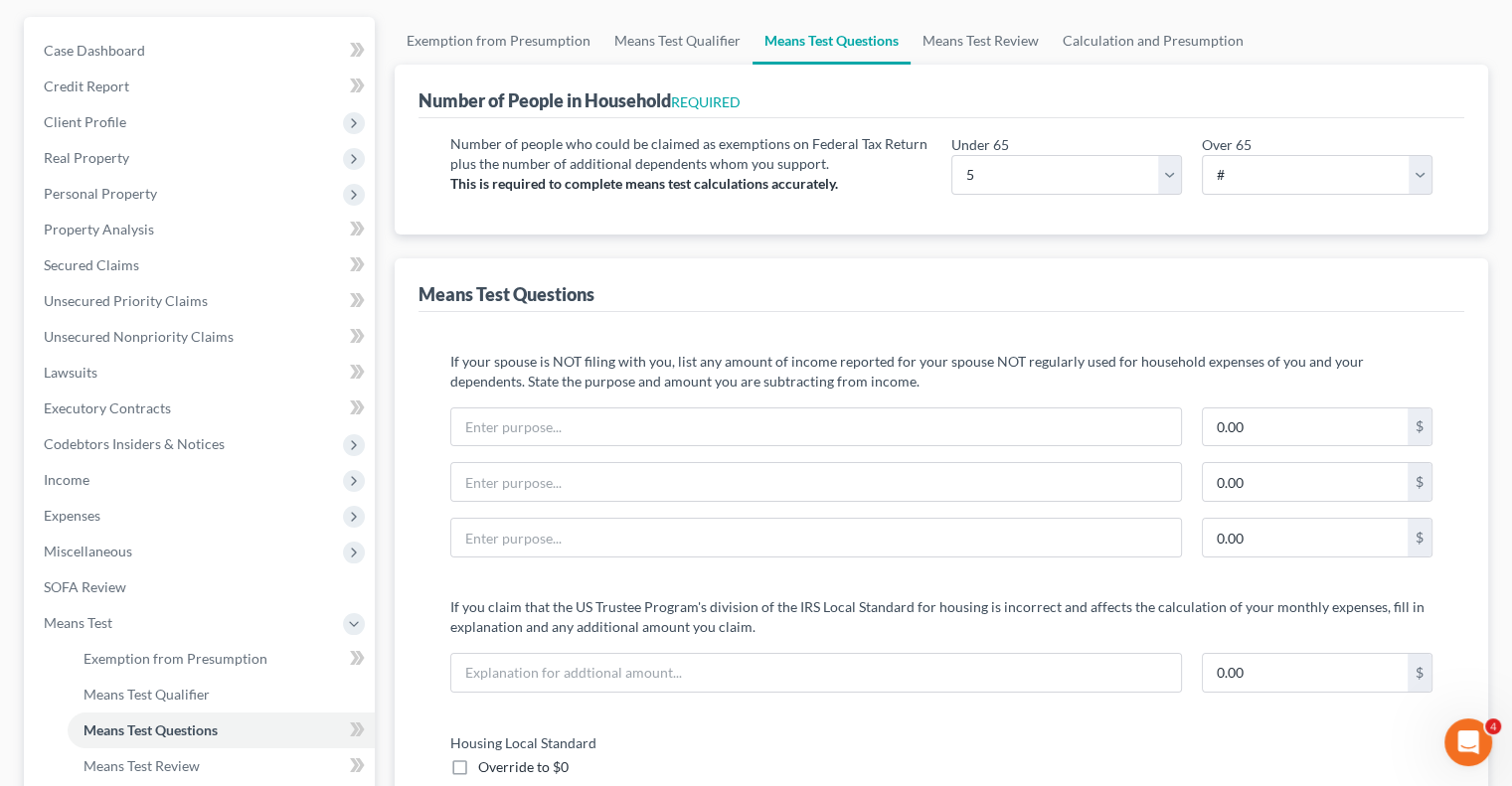 scroll, scrollTop: 0, scrollLeft: 0, axis: both 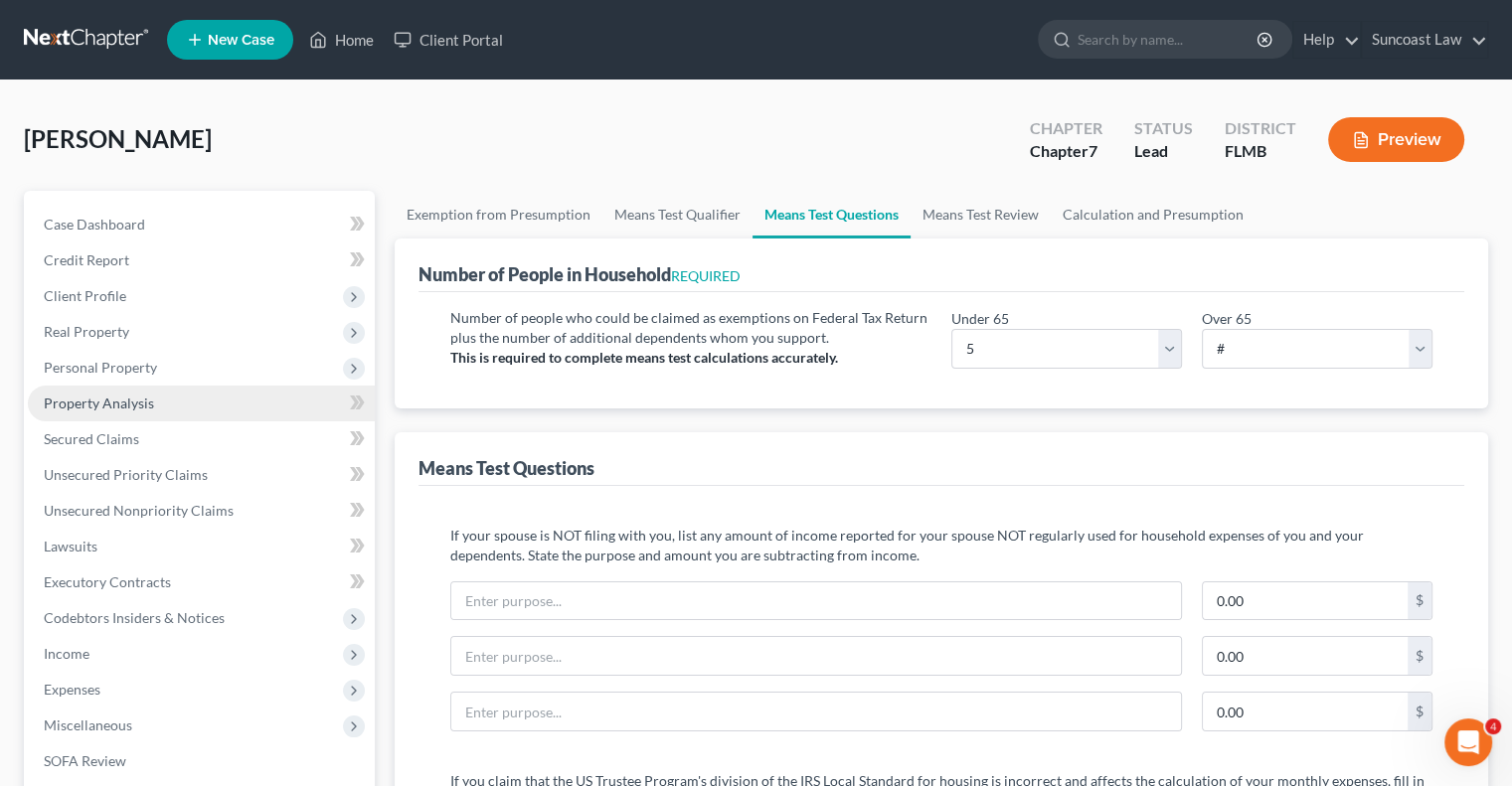 click on "Property Analysis" at bounding box center (201, 403) 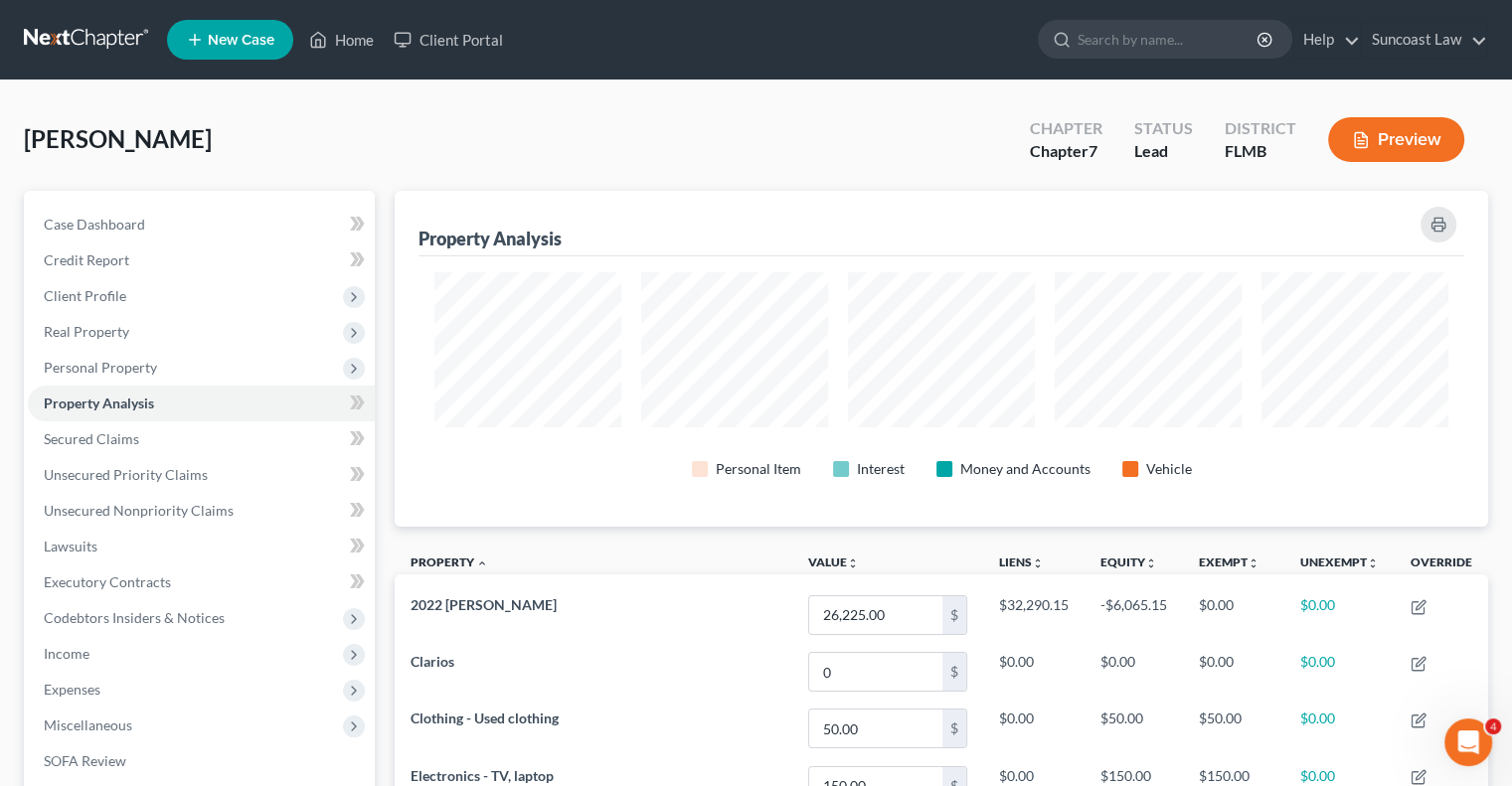 scroll, scrollTop: 993343, scrollLeft: 992989, axis: both 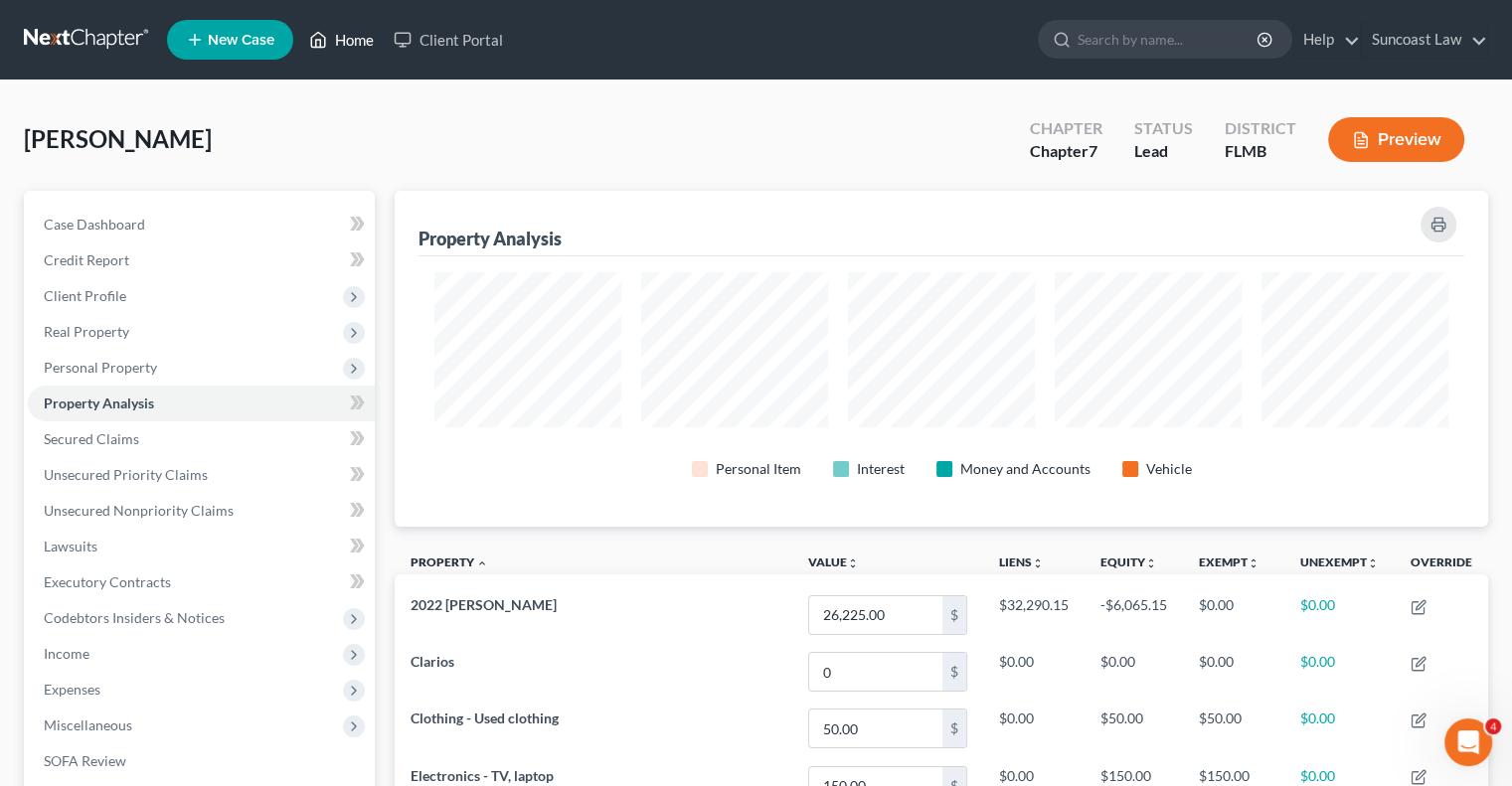 click on "Home" at bounding box center [341, 40] 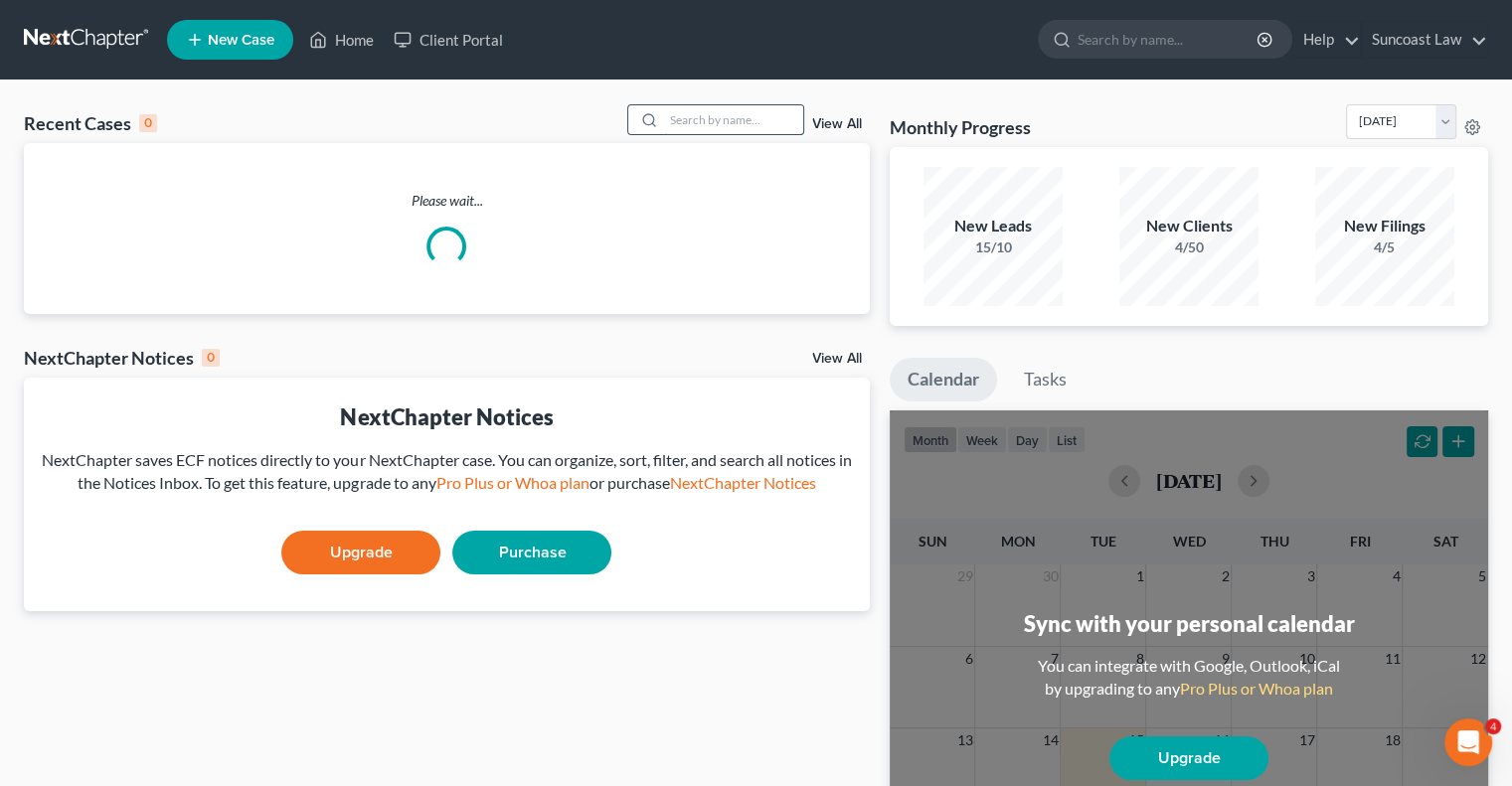 click at bounding box center (734, 119) 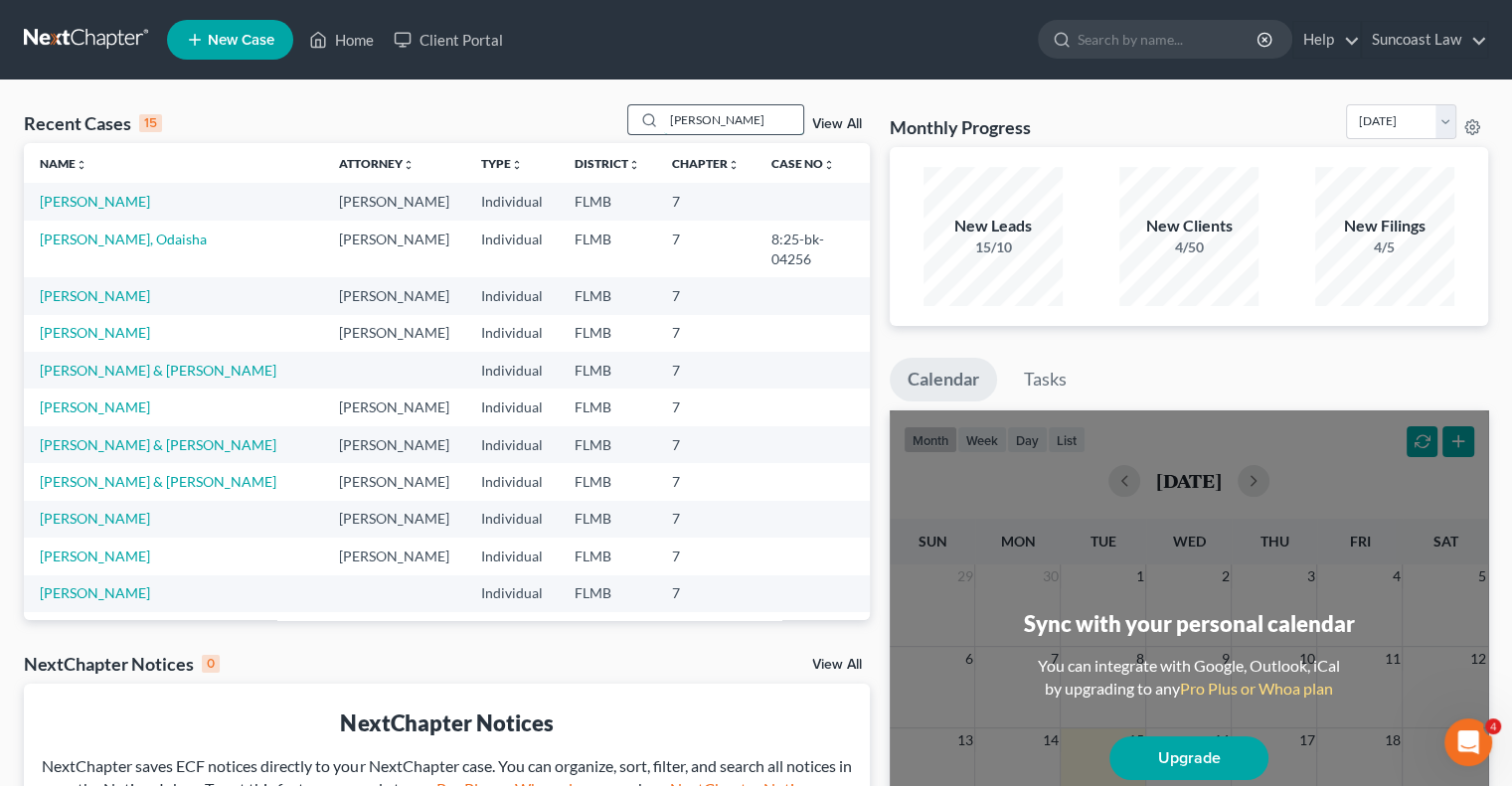 type on "[PERSON_NAME]" 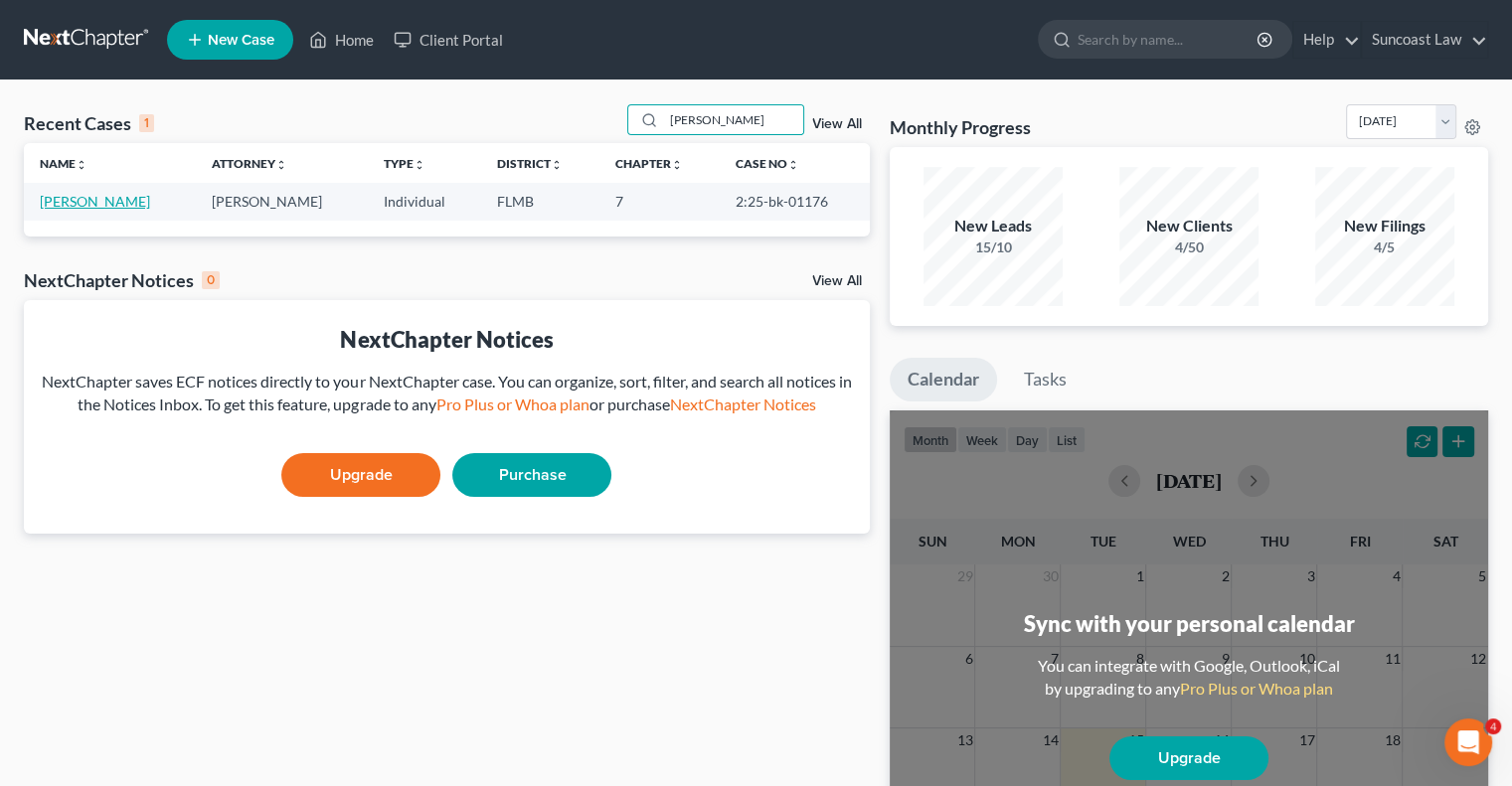 click on "[PERSON_NAME]" at bounding box center [94, 201] 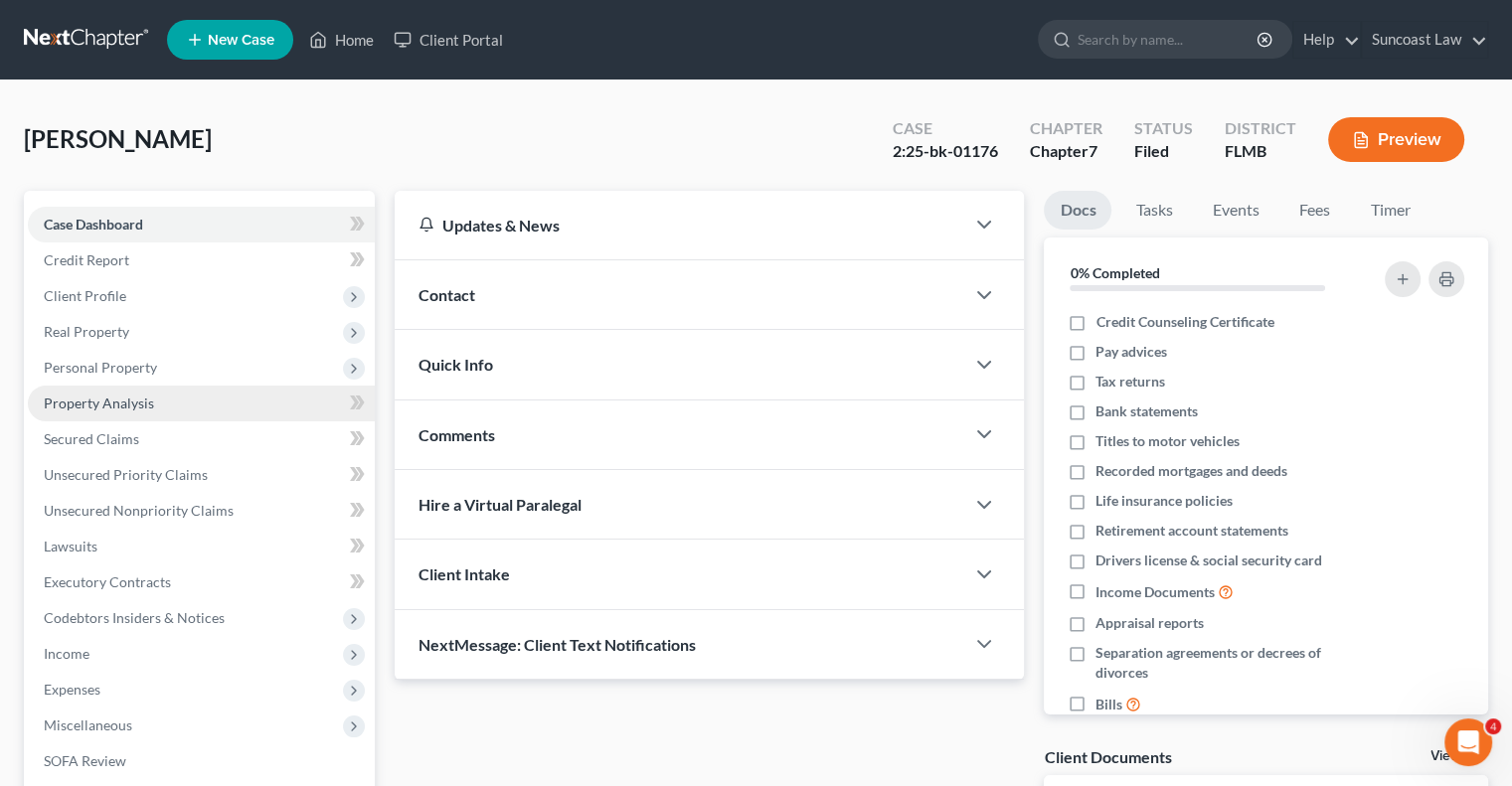 click on "Property Analysis" at bounding box center [98, 402] 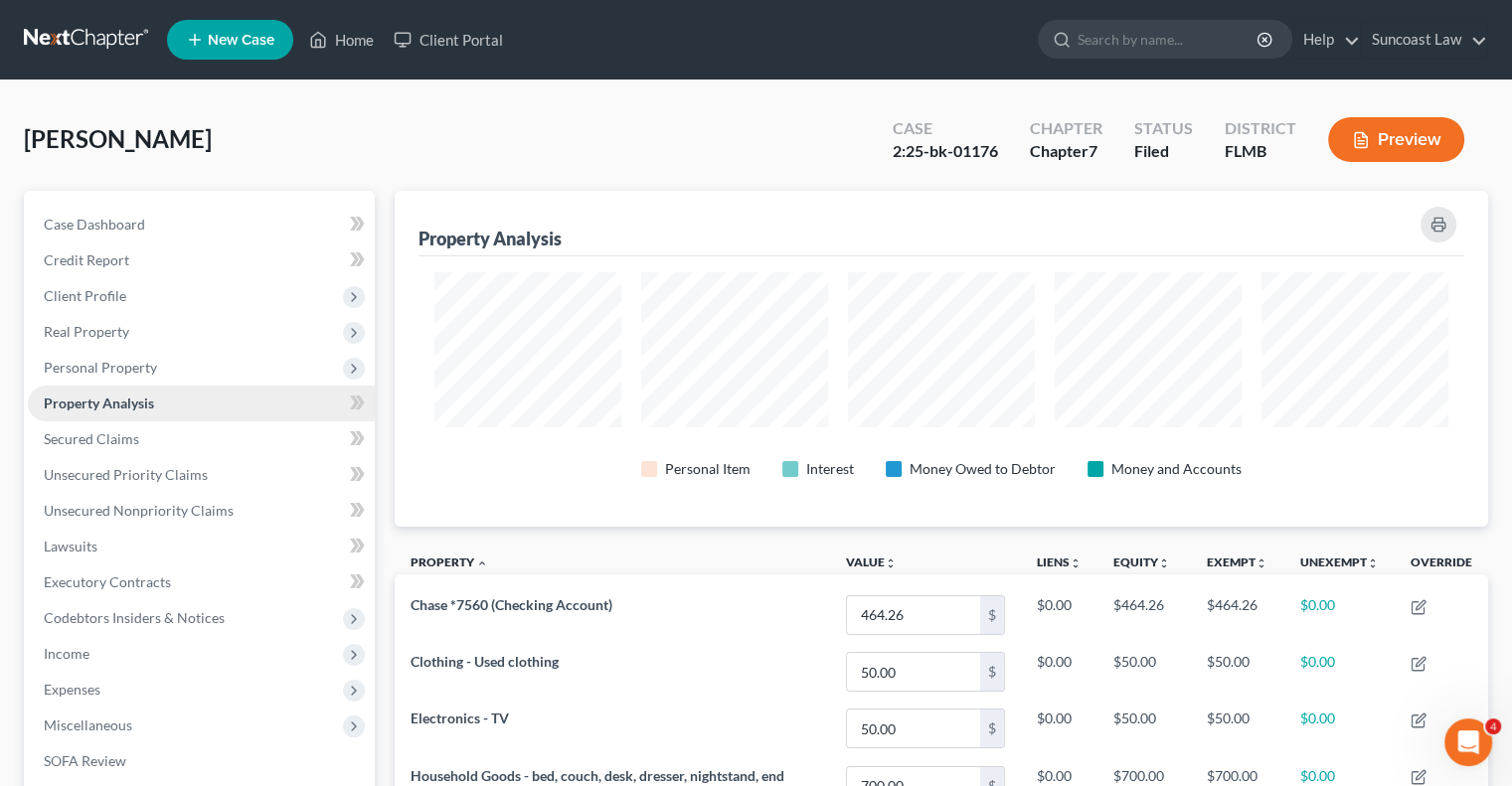 scroll, scrollTop: 993343, scrollLeft: 992989, axis: both 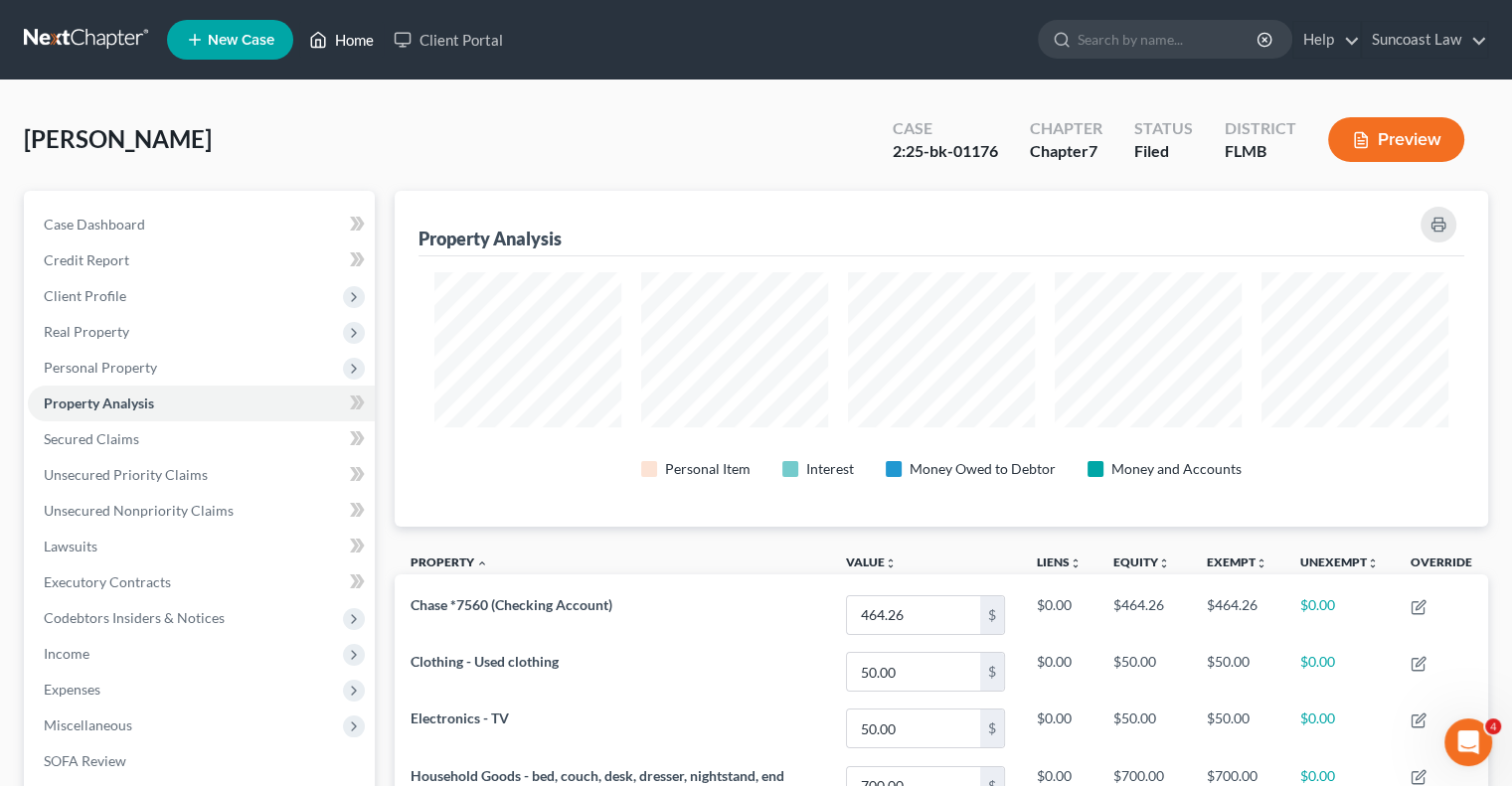 click on "Home" at bounding box center [341, 40] 